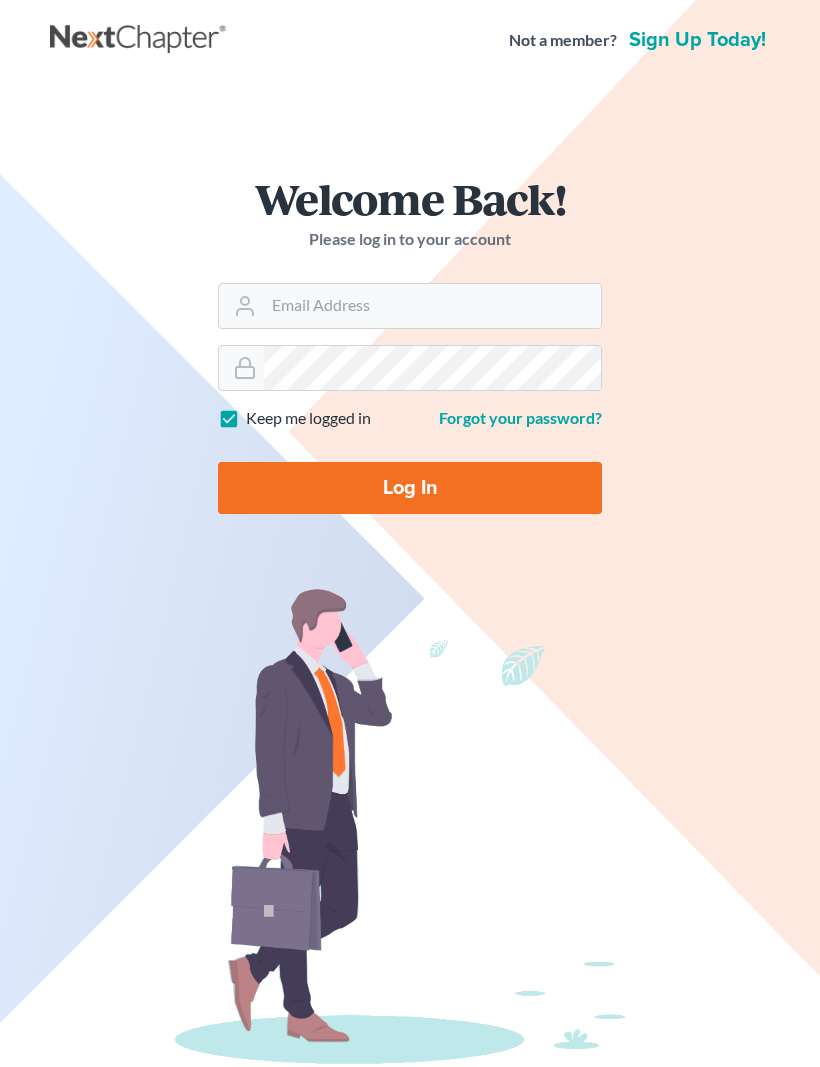 scroll, scrollTop: 0, scrollLeft: 0, axis: both 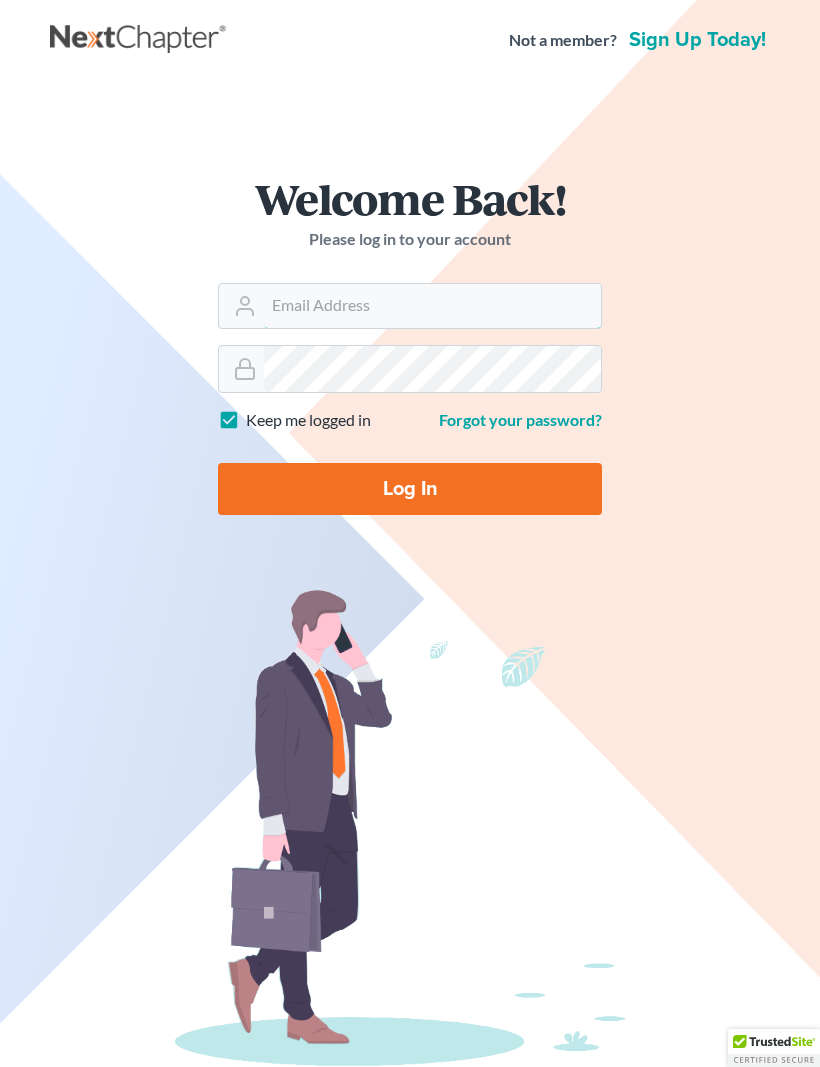 type on "[EMAIL]" 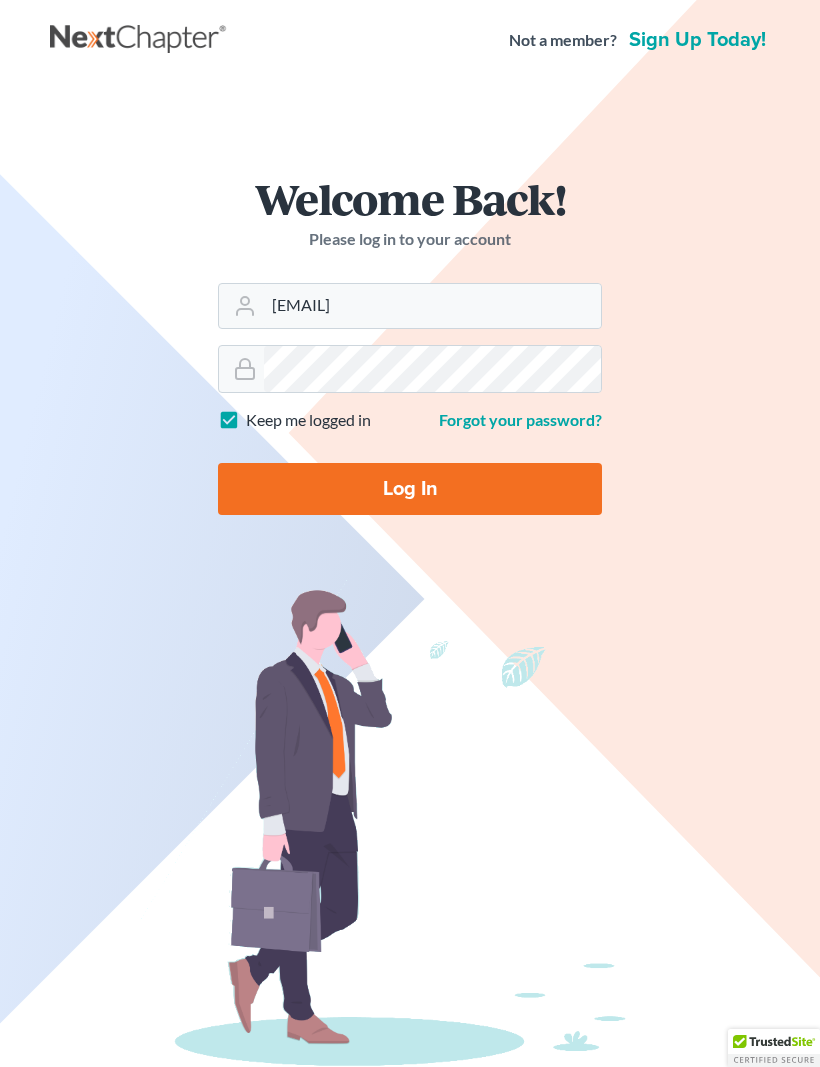 click on "Log In" at bounding box center (410, 489) 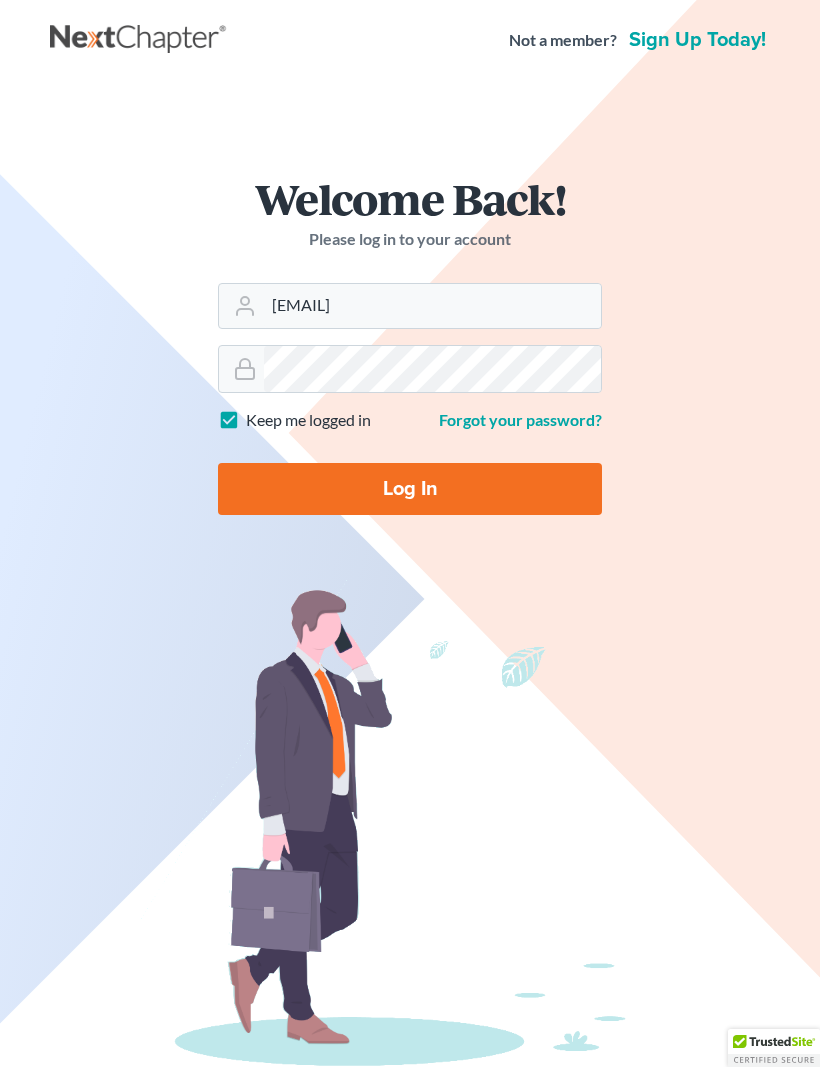 type on "Thinking..." 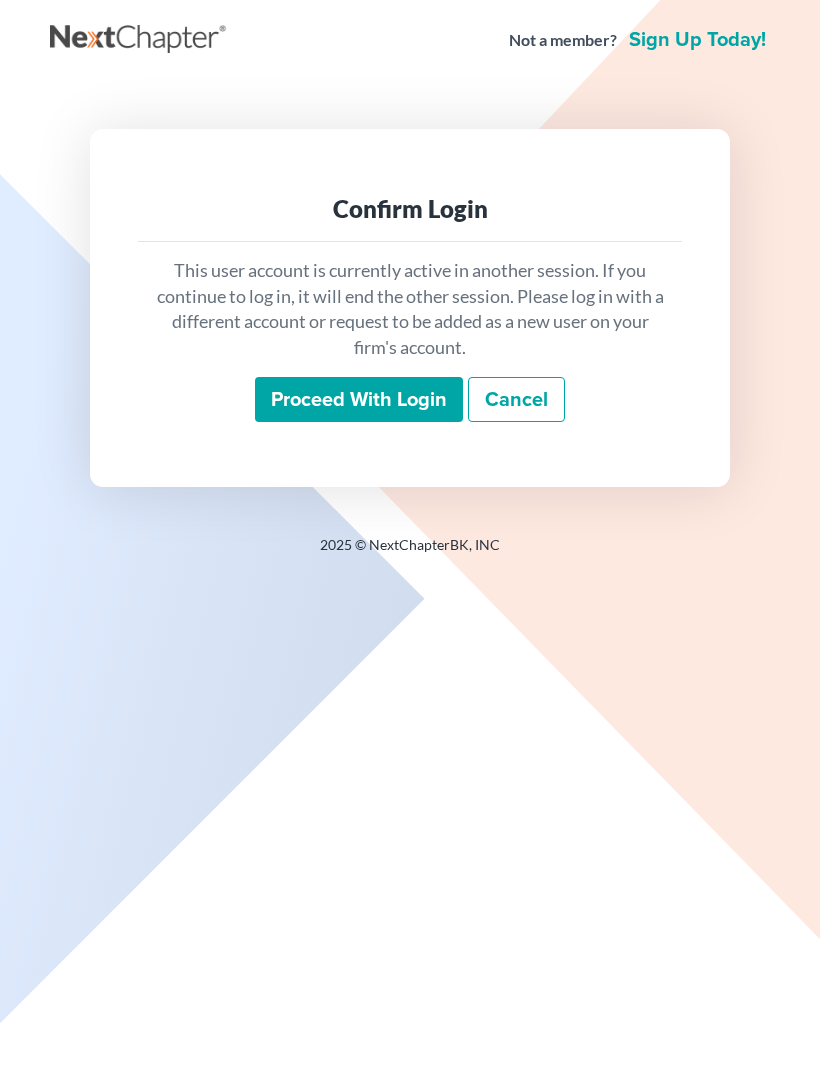 scroll, scrollTop: 0, scrollLeft: 0, axis: both 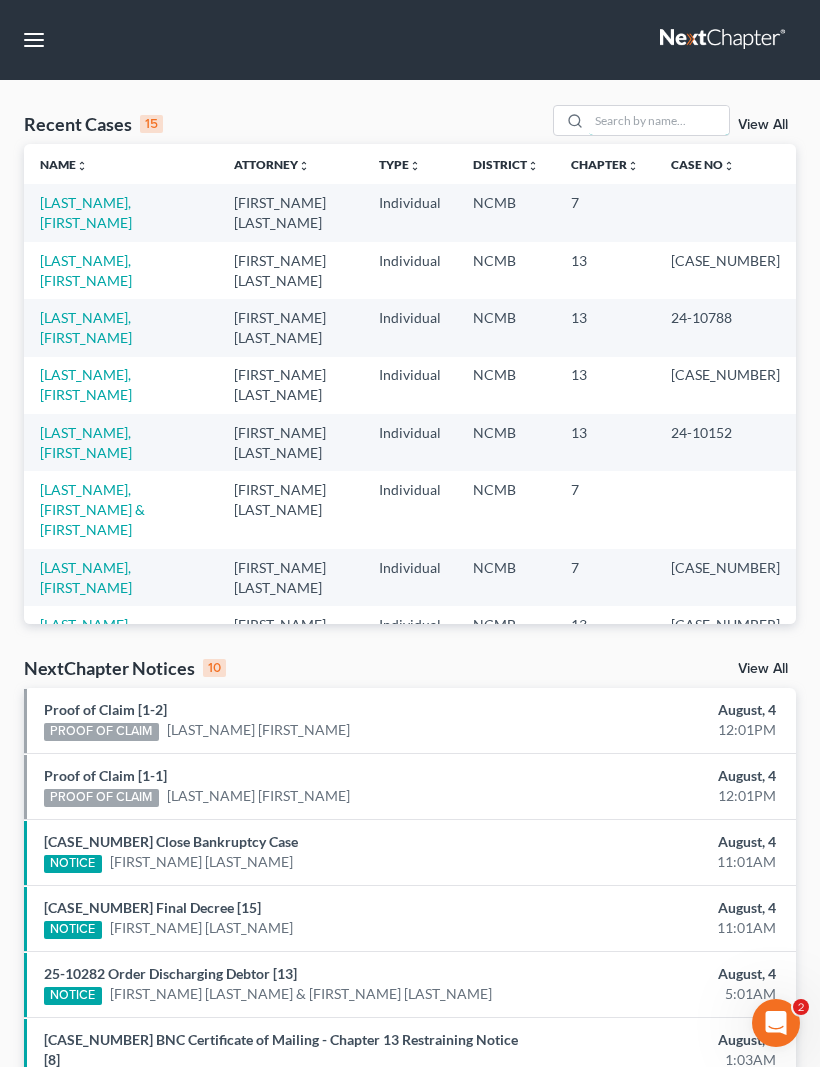 click at bounding box center [659, 120] 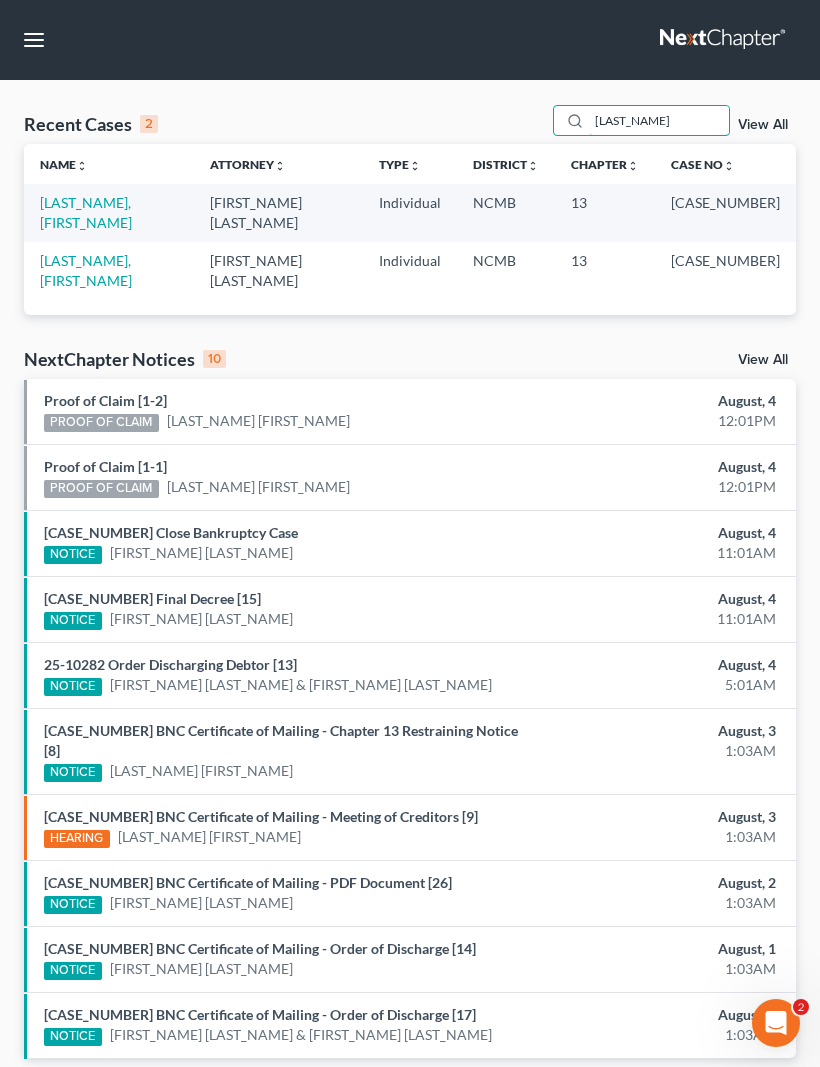 type on "[LAST_NAME]" 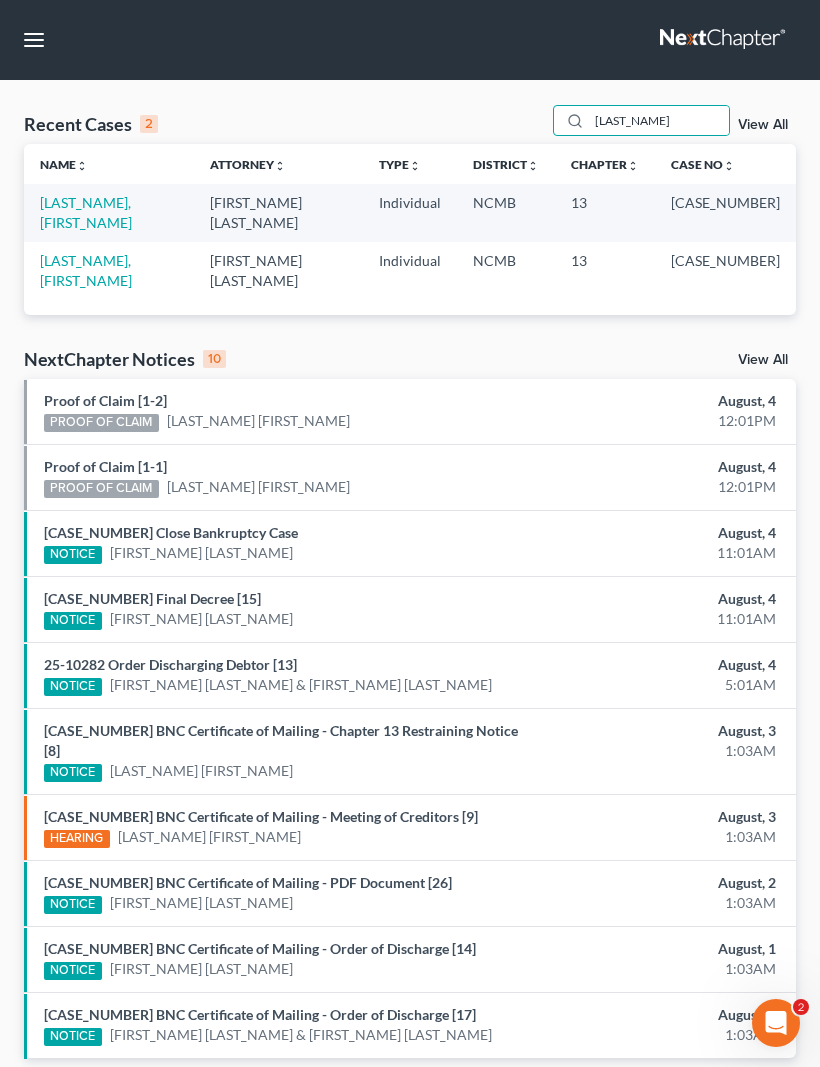 click on "[CASE_NUMBER]" at bounding box center [725, 270] 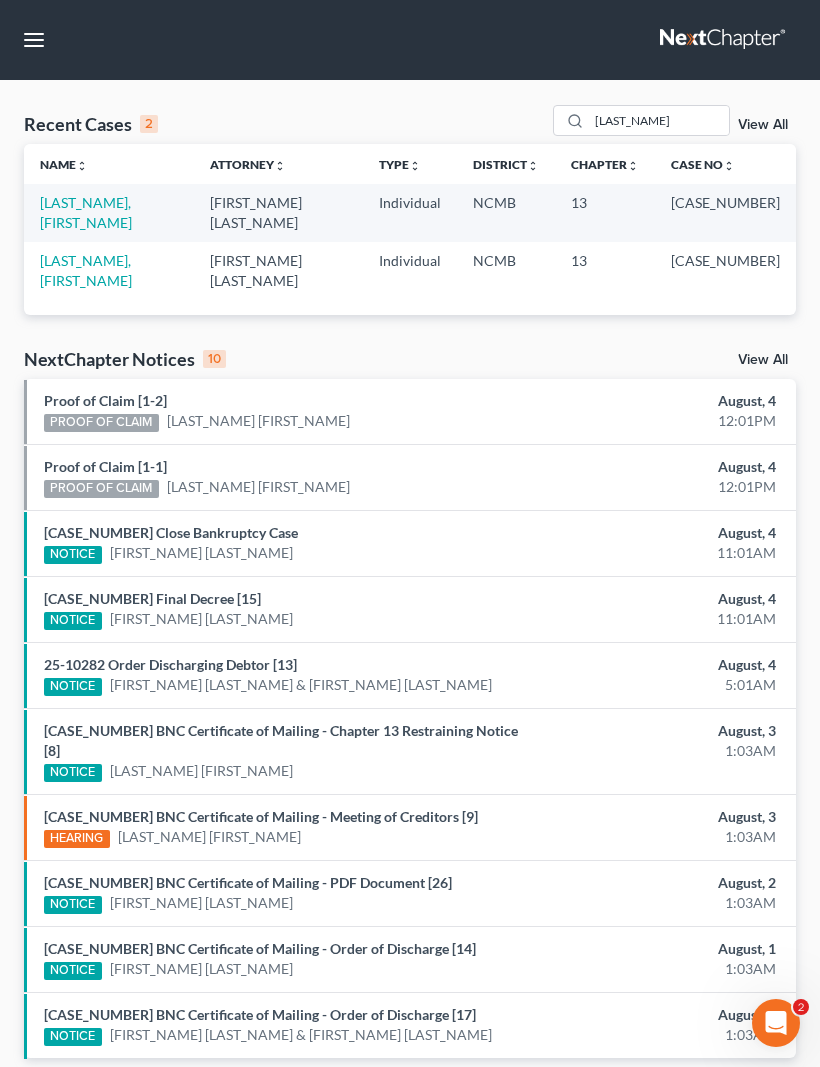 click on "[LAST_NAME], [FIRST_NAME]" at bounding box center (86, 270) 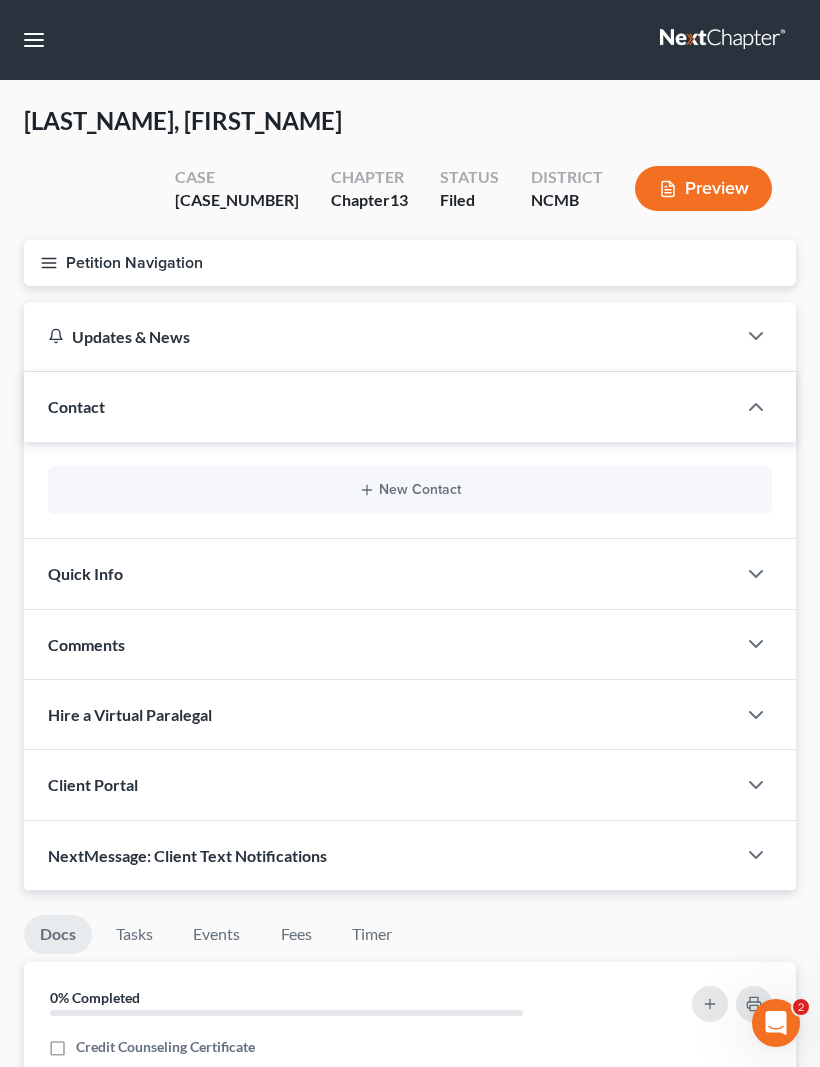 click on "Petition Navigation" at bounding box center [410, 263] 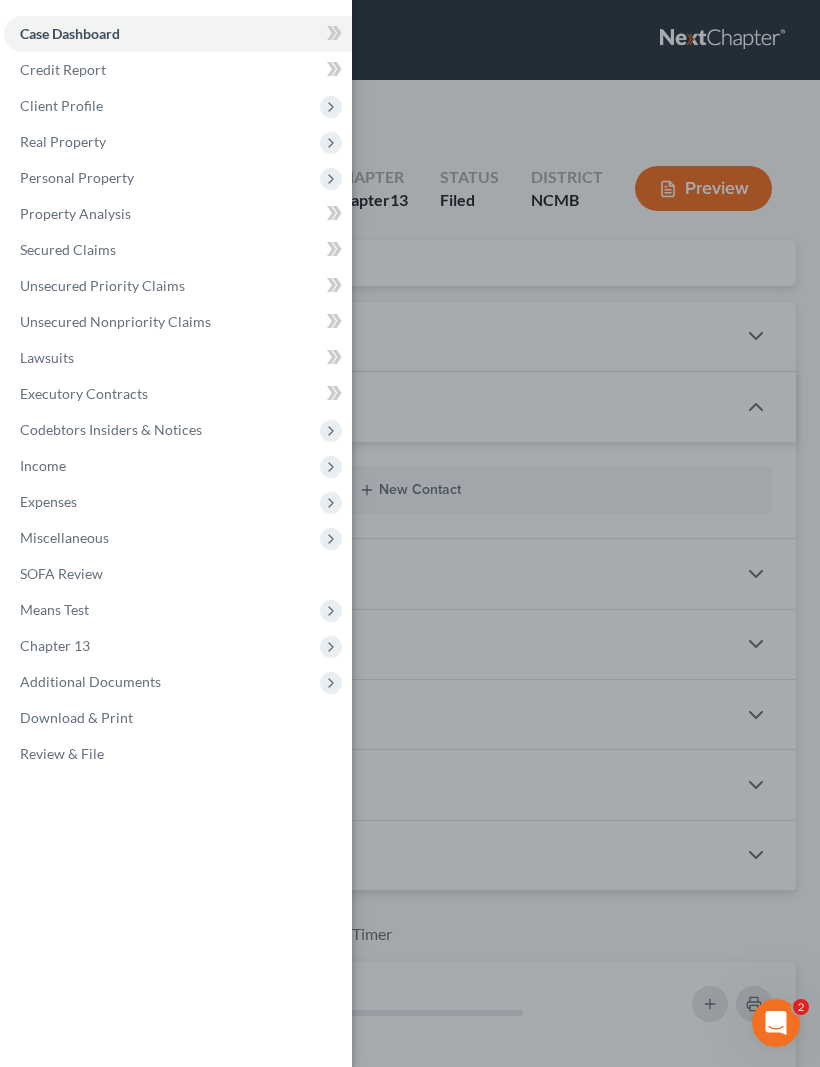click on "Additional Documents" at bounding box center [178, 682] 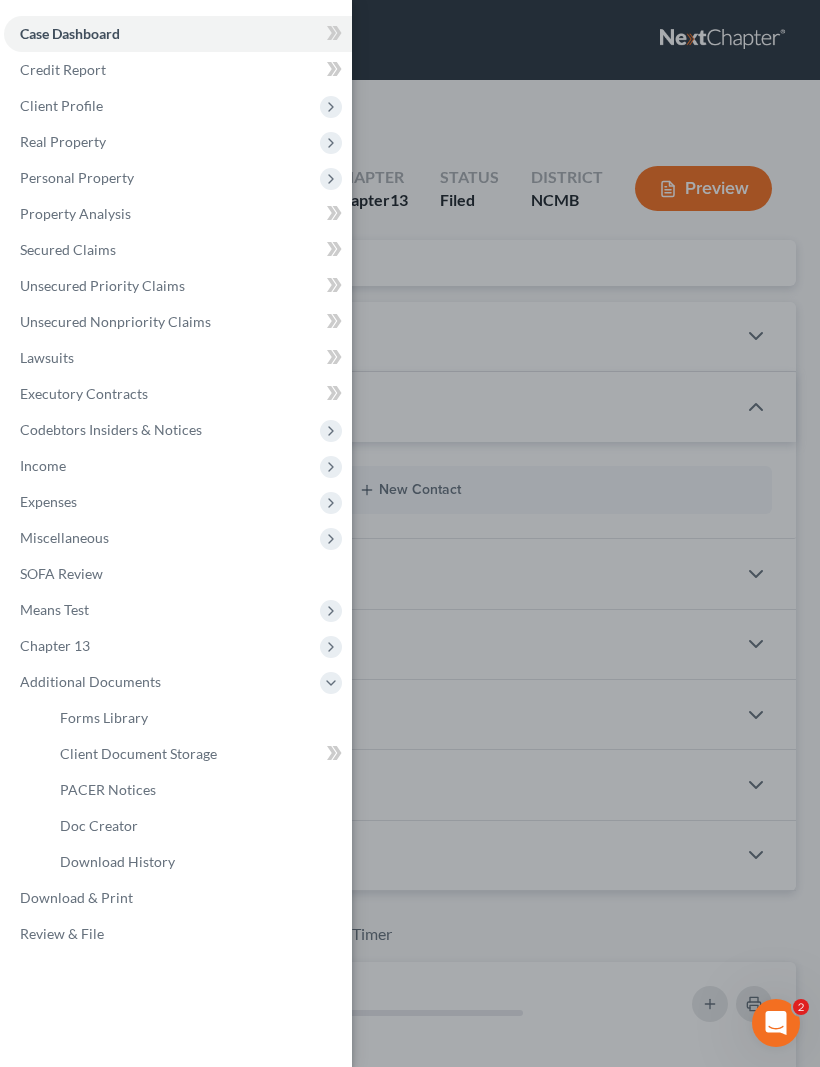 click on "PACER Notices" at bounding box center [108, 789] 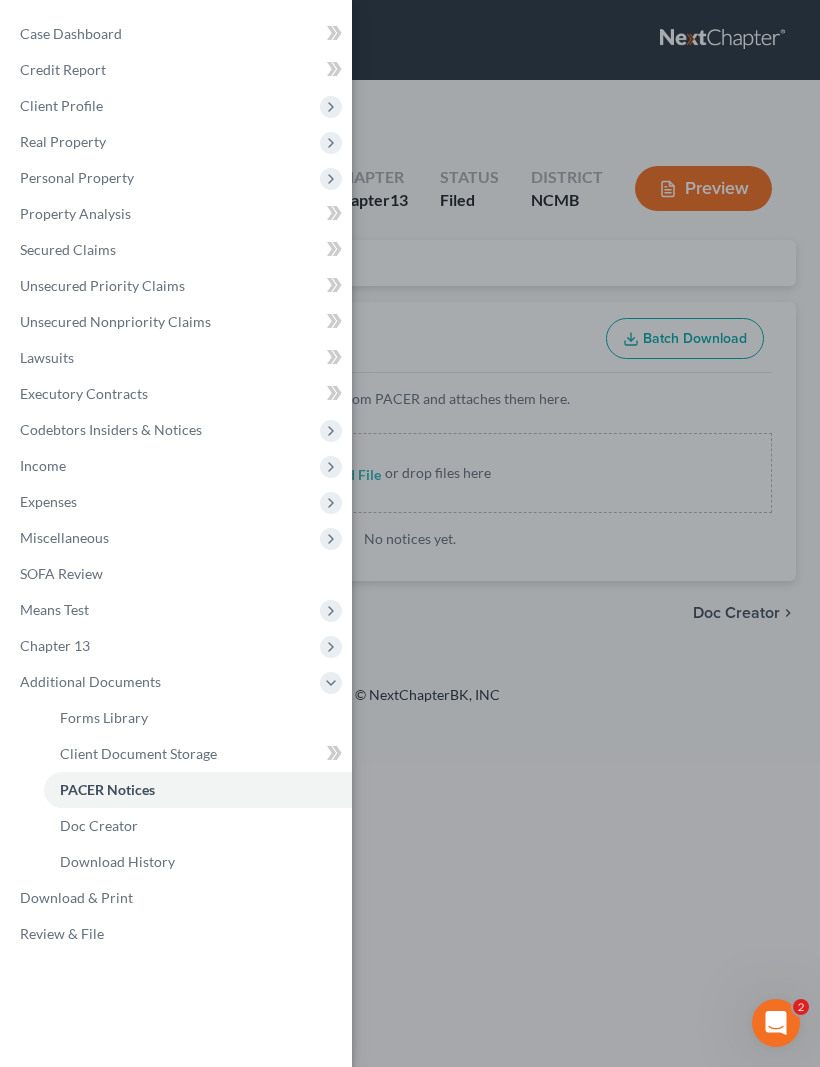 click on "Case Dashboard
Payments
Invoices
Payments
Payments
Credit Report
Client Profile" at bounding box center (410, 533) 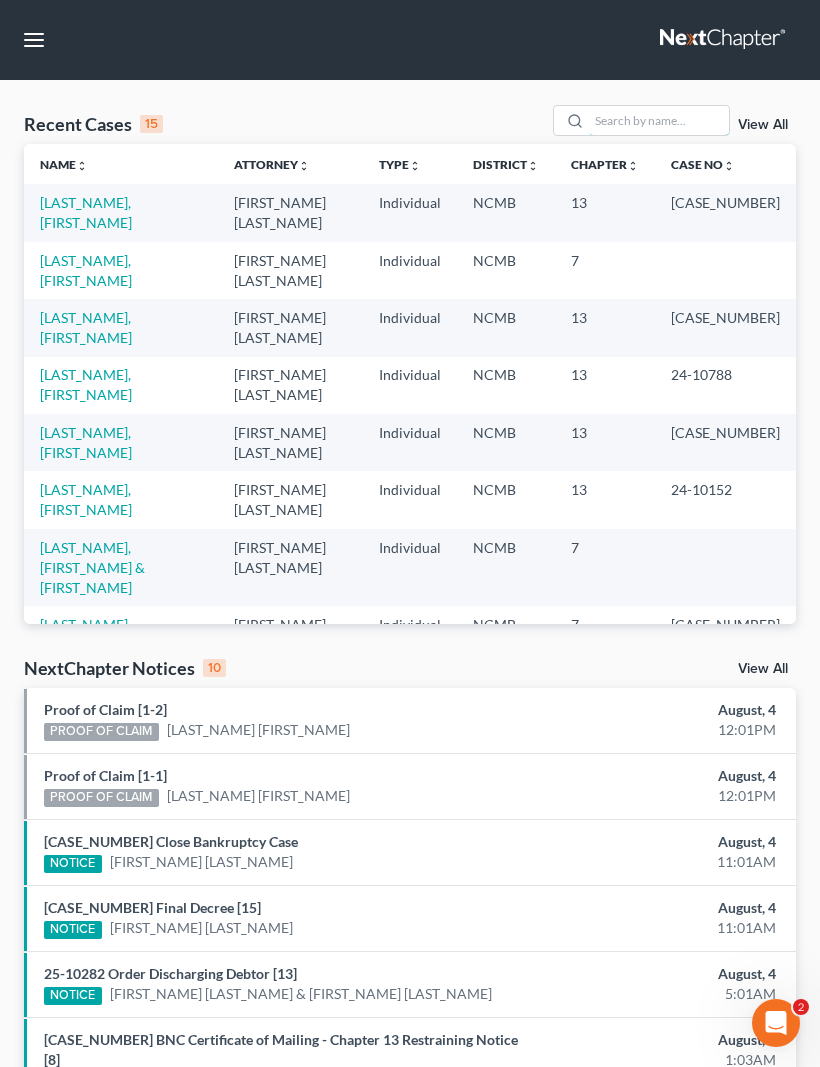 click at bounding box center [659, 120] 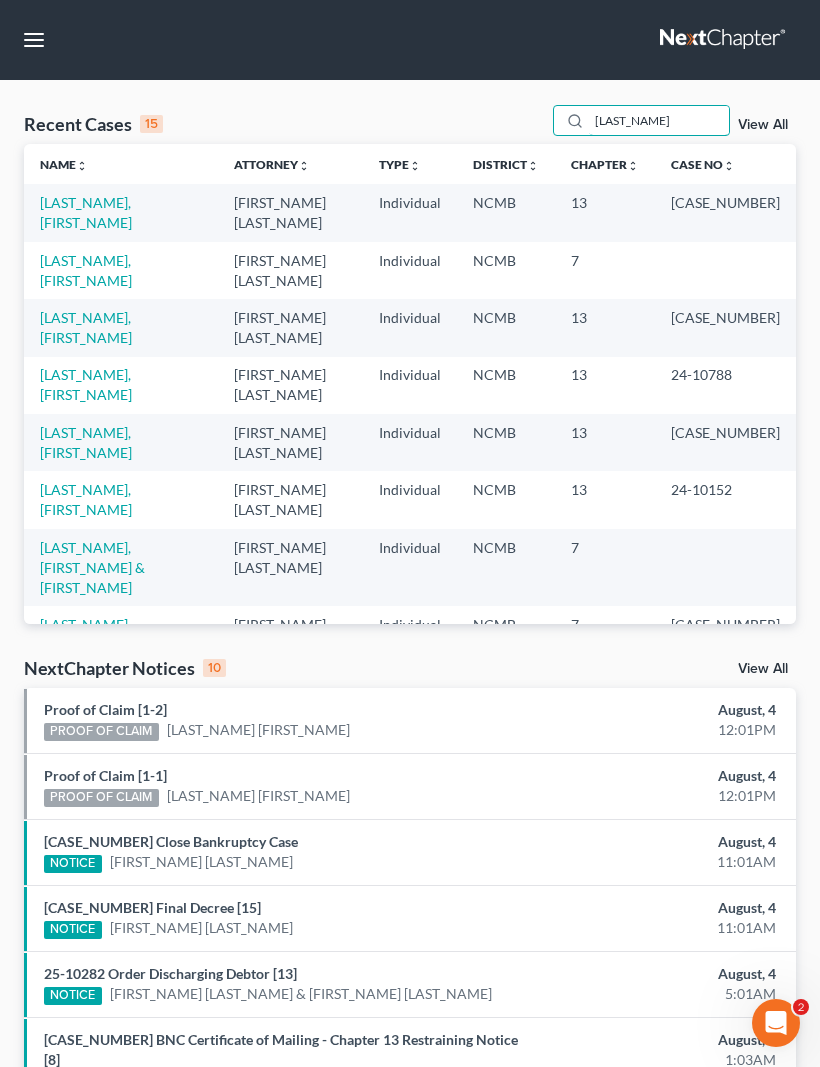 type on "Bland" 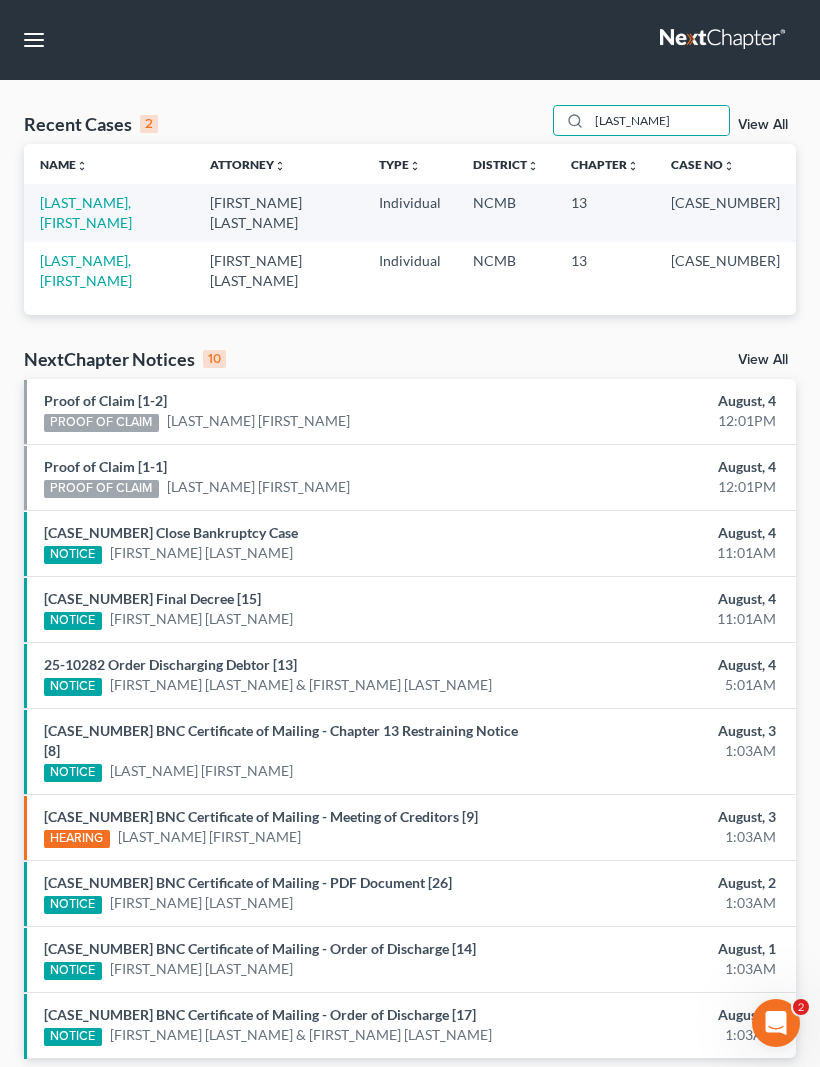 click on "Bland, Erik" at bounding box center [86, 270] 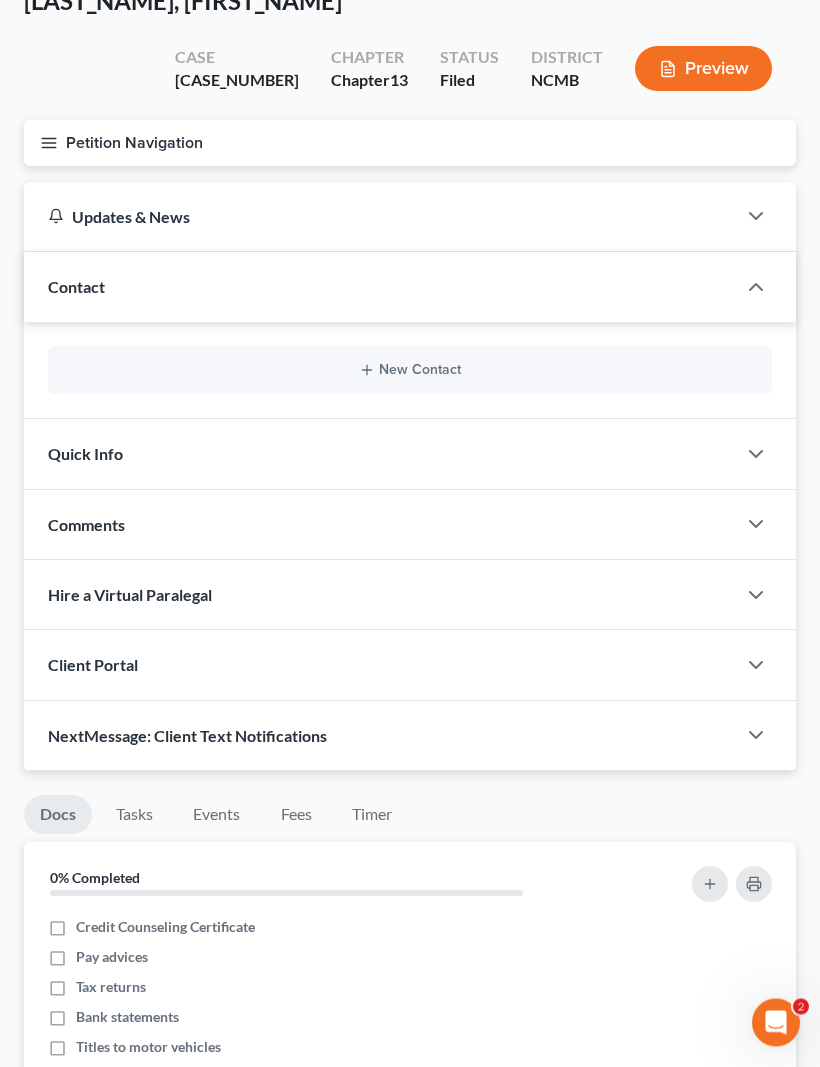 scroll, scrollTop: 115, scrollLeft: 0, axis: vertical 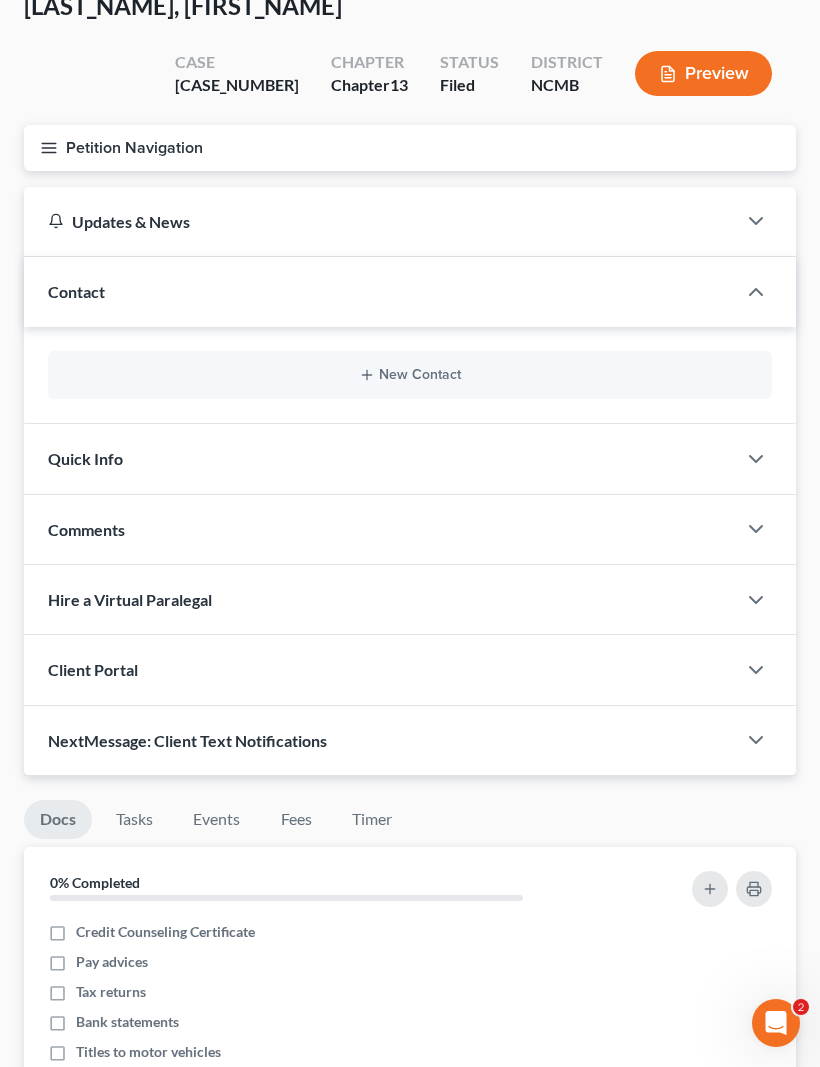 click on "Petition Navigation" at bounding box center (410, 148) 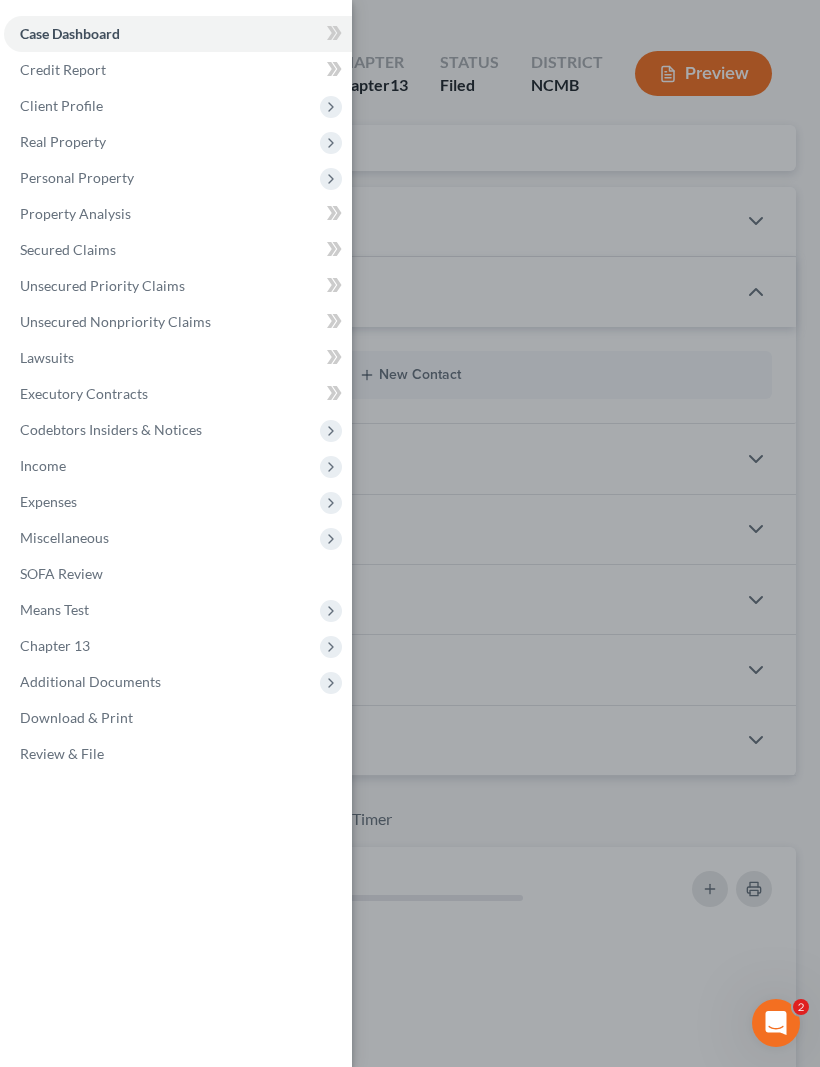click on "Additional Documents" at bounding box center (178, 682) 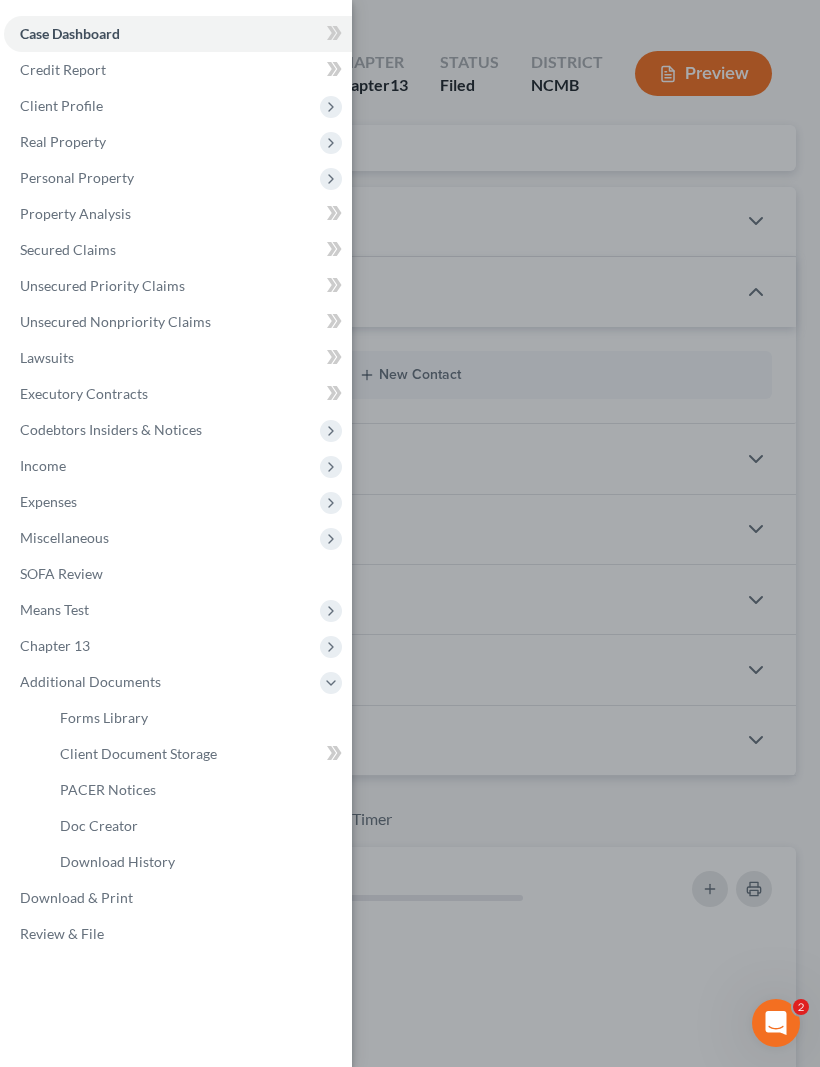click on "PACER Notices" at bounding box center [108, 789] 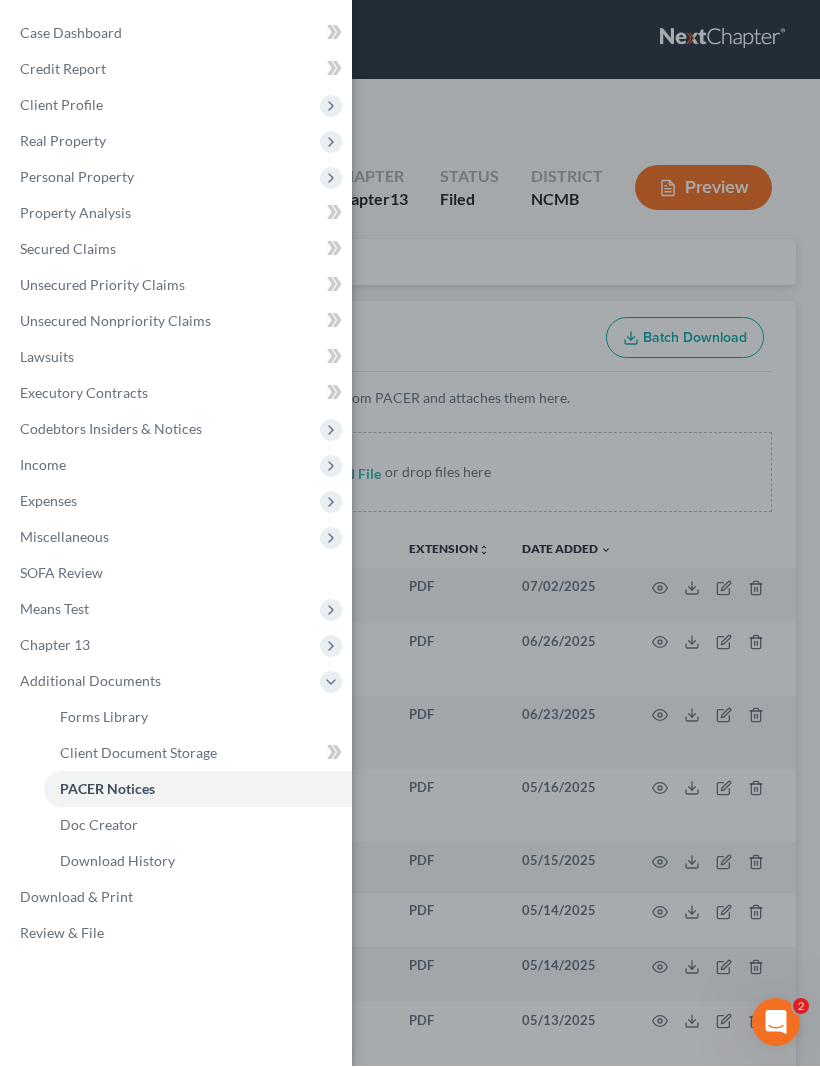 scroll, scrollTop: 1, scrollLeft: 0, axis: vertical 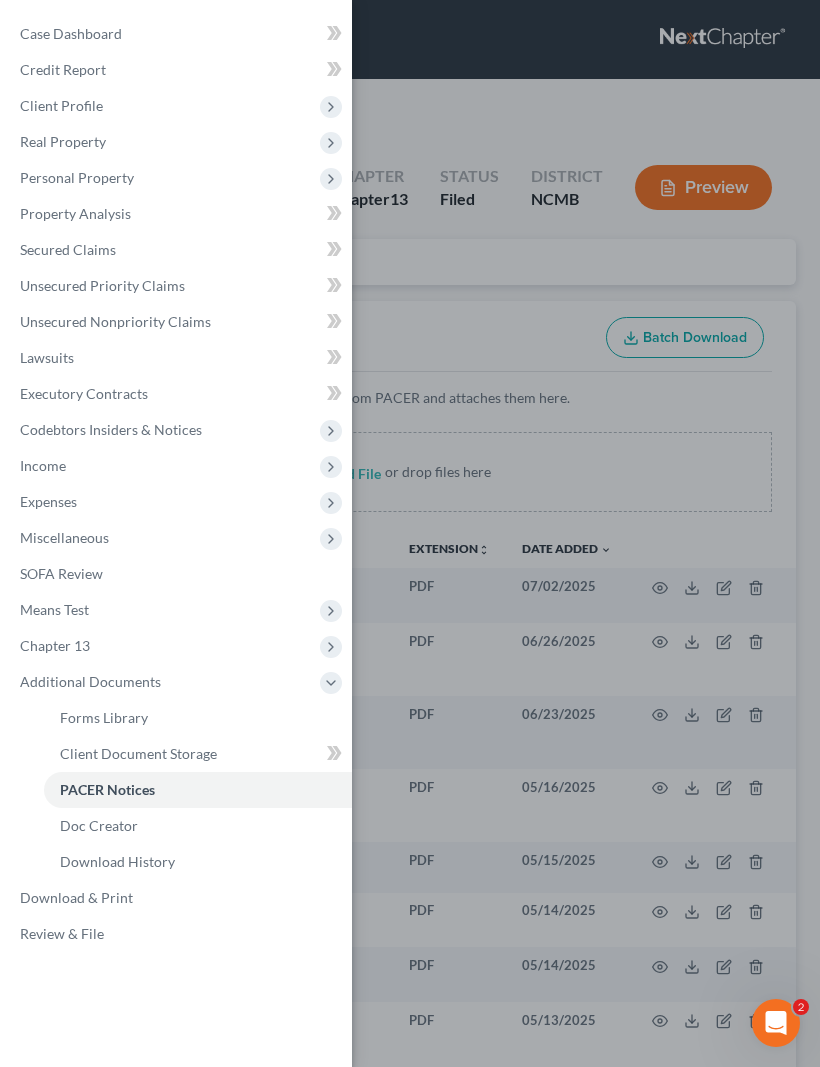 click on "Case Dashboard
Payments
Invoices
Payments
Payments
Credit Report
Client Profile" at bounding box center [410, 533] 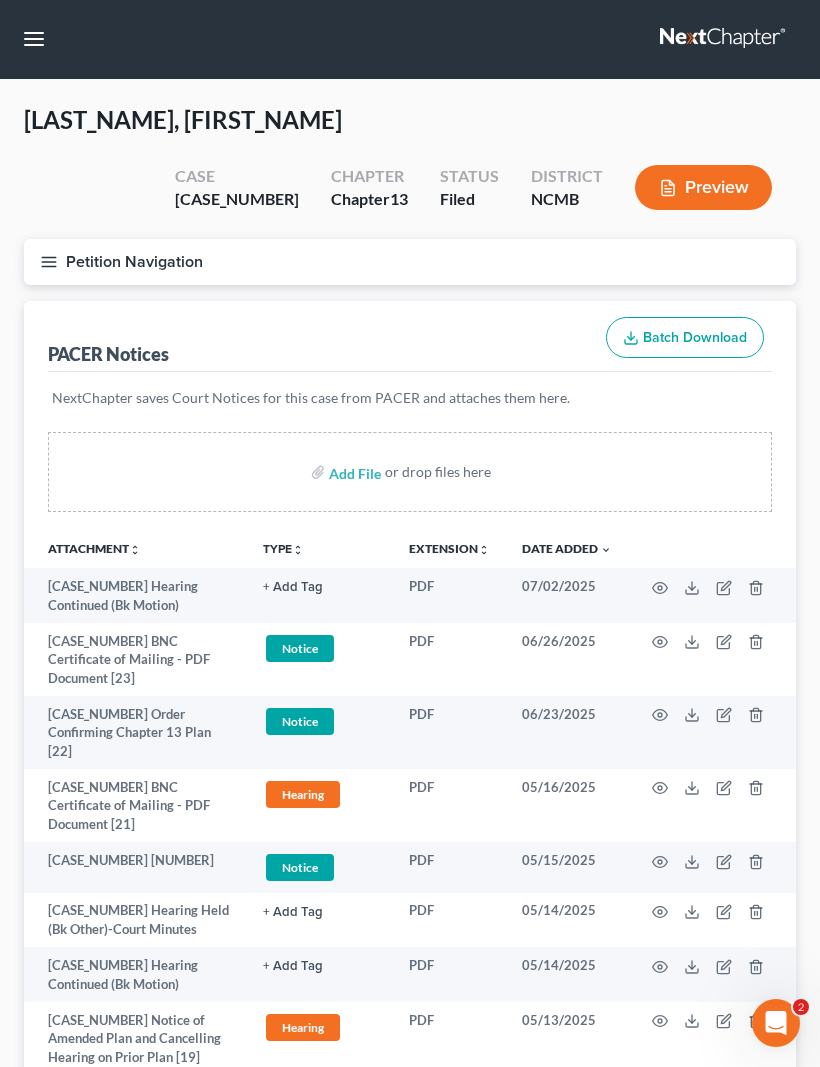 click 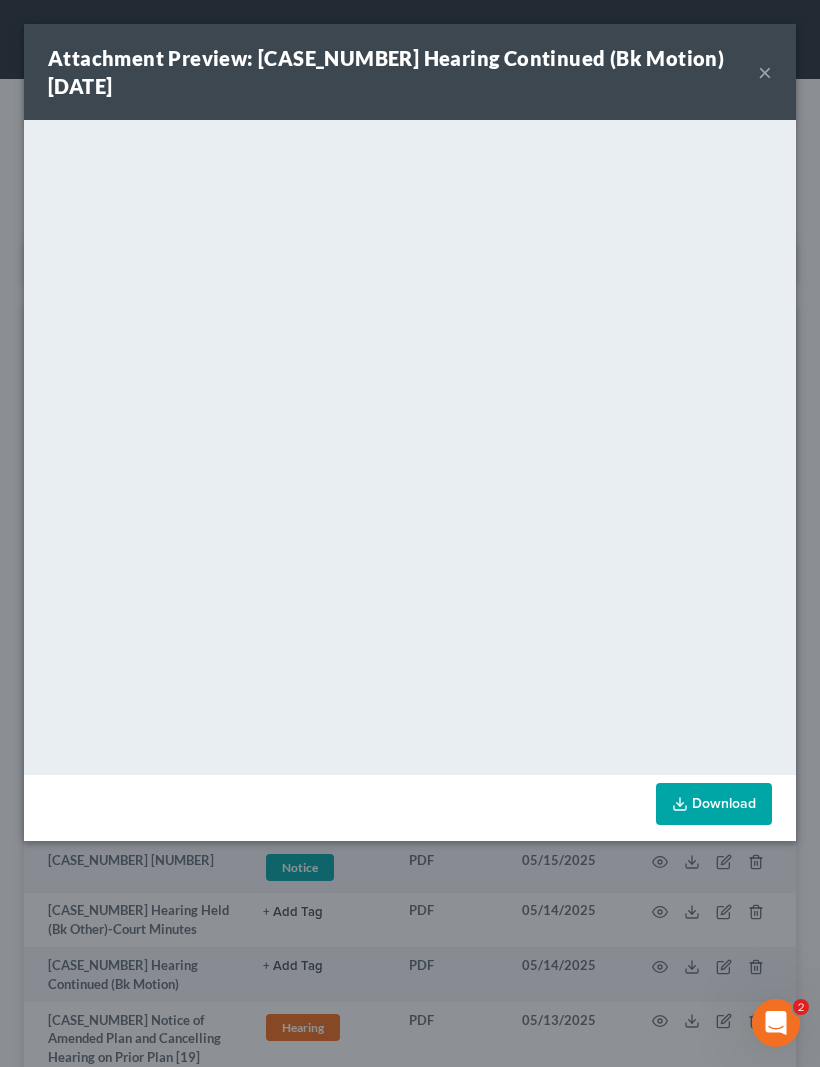 click on "Attachment Preview: 25-10055 Hearing Continued (Bk Motion) 07/02/2025 ×
<object ng-attr-data='https://nextchapter-prod.s3.amazonaws.com/uploads/attachment/file/11799605/4aeb355a-e47f-4d7e-8b8d-a88ebb00a575.pdf?X-Amz-Expires=3000&X-Amz-Date=20250804T192328Z&X-Amz-Algorithm=AWS4-HMAC-SHA256&X-Amz-Credential=AKIAJMWBS4AI7W4T6GHQ%2F20250804%2Fus-east-1%2Fs3%2Faws4_request&X-Amz-SignedHeaders=host&X-Amz-Signature=456f0646b6b04c49d43a553a9ce84feb3c4a4e292acc167f6a64c82ed07773b5' type='application/pdf' width='100%' height='650px'></object>
<p><a href='https://nextchapter-prod.s3.amazonaws.com/uploads/attachment/file/11799605/4aeb355a-e47f-4d7e-8b8d-a88ebb00a575.pdf?X-Amz-Expires=3000&X-Amz-Date=20250804T192328Z&X-Amz-Algorithm=AWS4-HMAC-SHA256&X-Amz-Credential=AKIAJMWBS4AI7W4T6GHQ%2F20250804%2Fus-east-1%2Fs3%2Faws4_request&X-Amz-SignedHeaders=host&X-Amz-Signature=456f0646b6b04c49d43a553a9ce84feb3c4a4e292acc167f6a64c82ed07773b5' target='_blank'>Click here</a> to open in a new window.</p>" at bounding box center [410, 533] 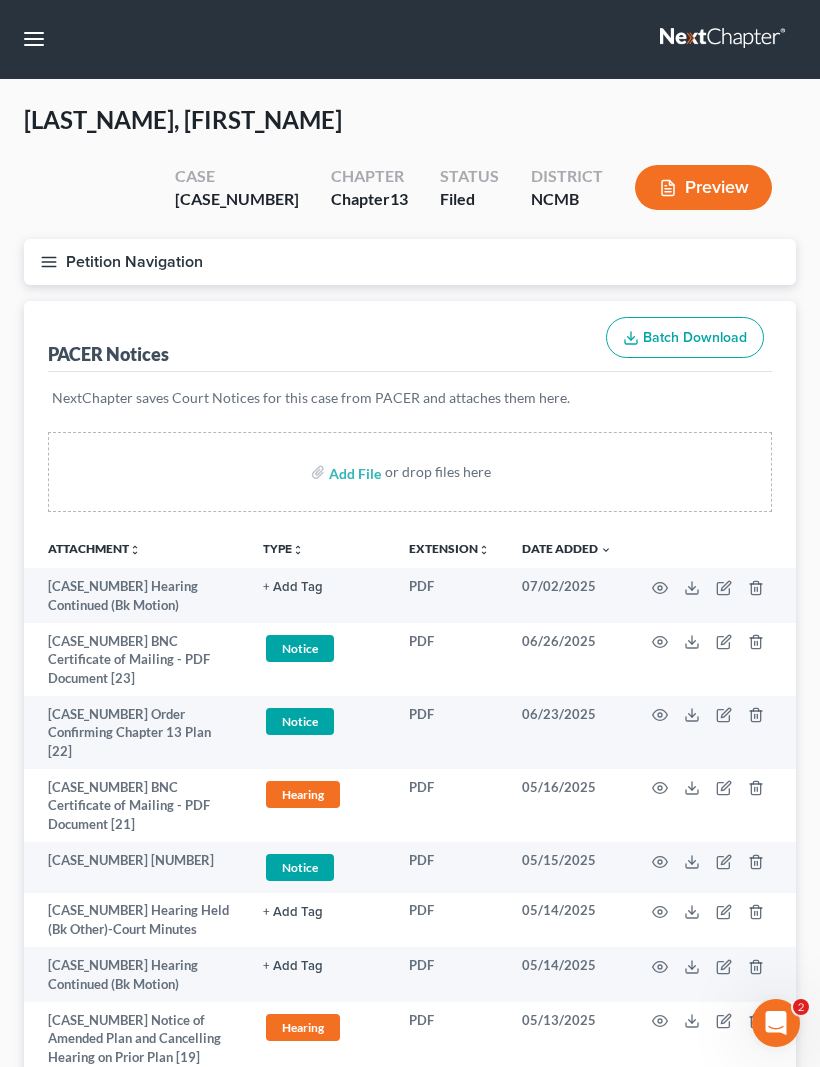 click 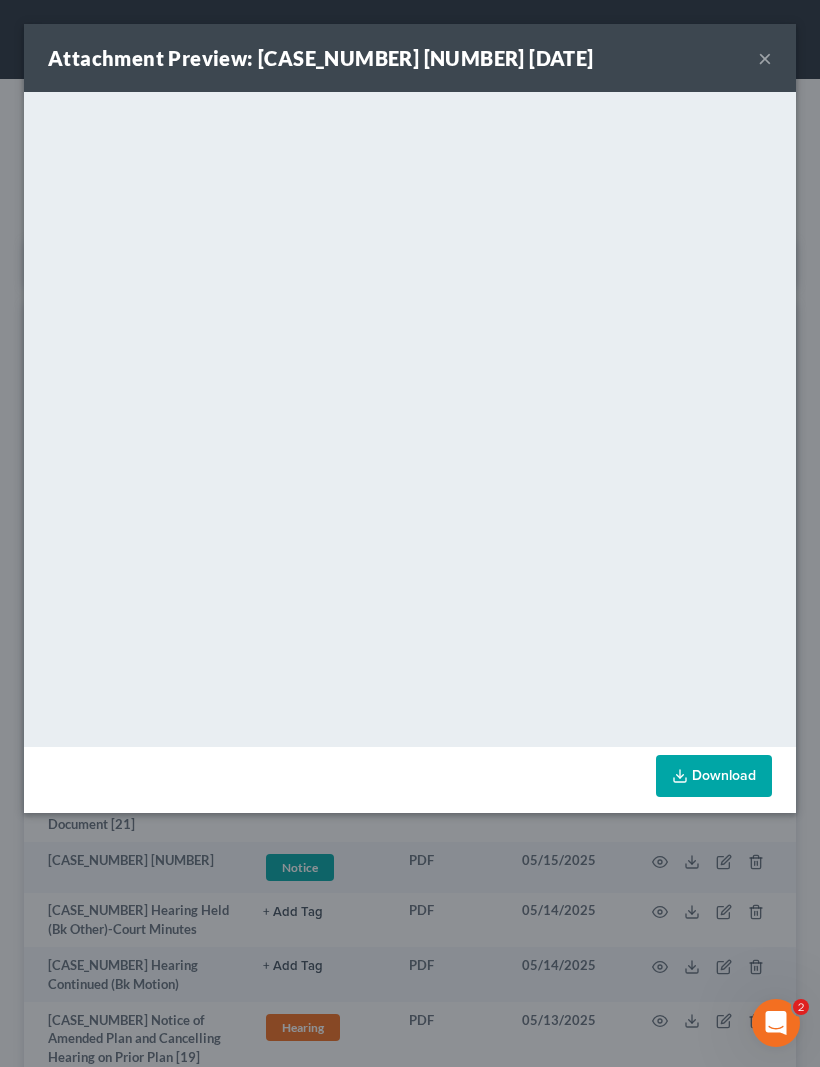 click on "Attachment Preview: 25-10055 [20] 05/15/2025 ×
<object ng-attr-data='https://nextchapter-prod.s3.amazonaws.com/uploads/attachment/file/11407963/5d9dea40-f7d6-4f96-b7f1-e621eadc52d2.pdf?X-Amz-Expires=3000&X-Amz-Date=20250804T192328Z&X-Amz-Algorithm=AWS4-HMAC-SHA256&X-Amz-Credential=AKIAJMWBS4AI7W4T6GHQ%2F20250804%2Fus-east-1%2Fs3%2Faws4_request&X-Amz-SignedHeaders=host&X-Amz-Signature=598f8a0707d0575d0b682b90ae0083a2e9c142ebafc5212b2cf6188d1472ca59' type='application/pdf' width='100%' height='650px'></object>
<p><a href='https://nextchapter-prod.s3.amazonaws.com/uploads/attachment/file/11407963/5d9dea40-f7d6-4f96-b7f1-e621eadc52d2.pdf?X-Amz-Expires=3000&X-Amz-Date=20250804T192328Z&X-Amz-Algorithm=AWS4-HMAC-SHA256&X-Amz-Credential=AKIAJMWBS4AI7W4T6GHQ%2F20250804%2Fus-east-1%2Fs3%2Faws4_request&X-Amz-SignedHeaders=host&X-Amz-Signature=598f8a0707d0575d0b682b90ae0083a2e9c142ebafc5212b2cf6188d1472ca59' target='_blank'>Click here</a> to open in a new window.</p>
Download" at bounding box center (410, 533) 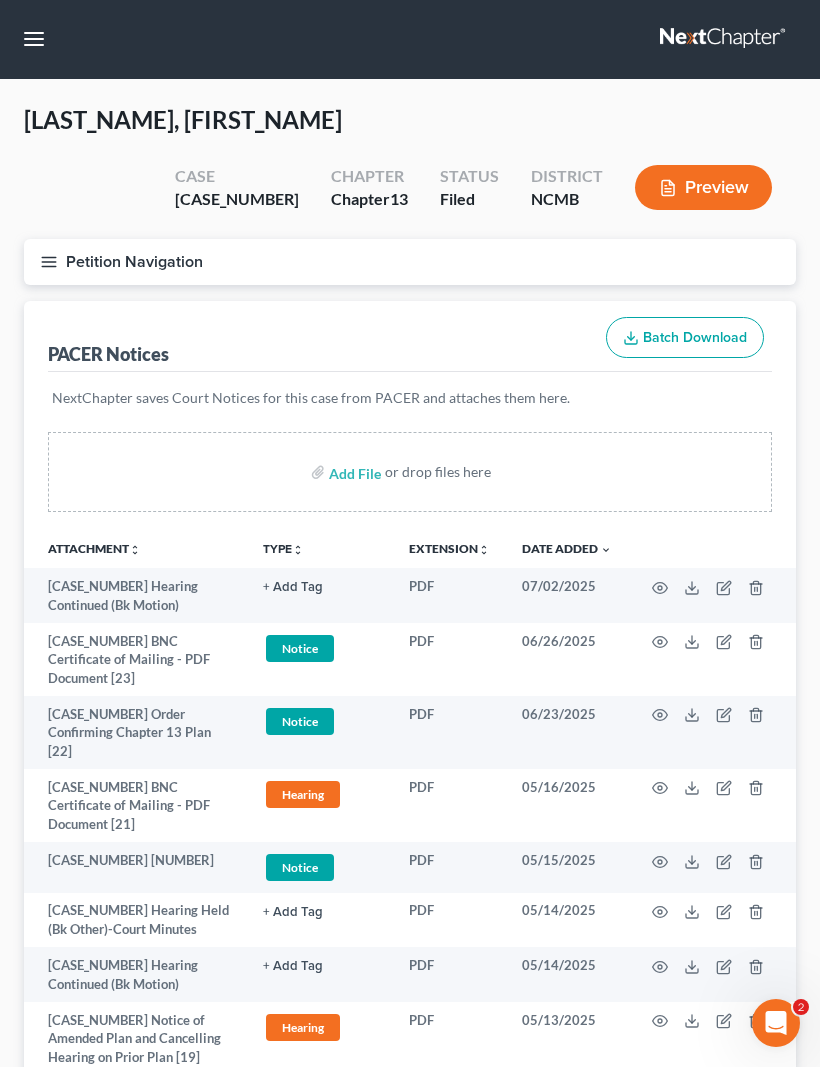 click at bounding box center (712, 920) 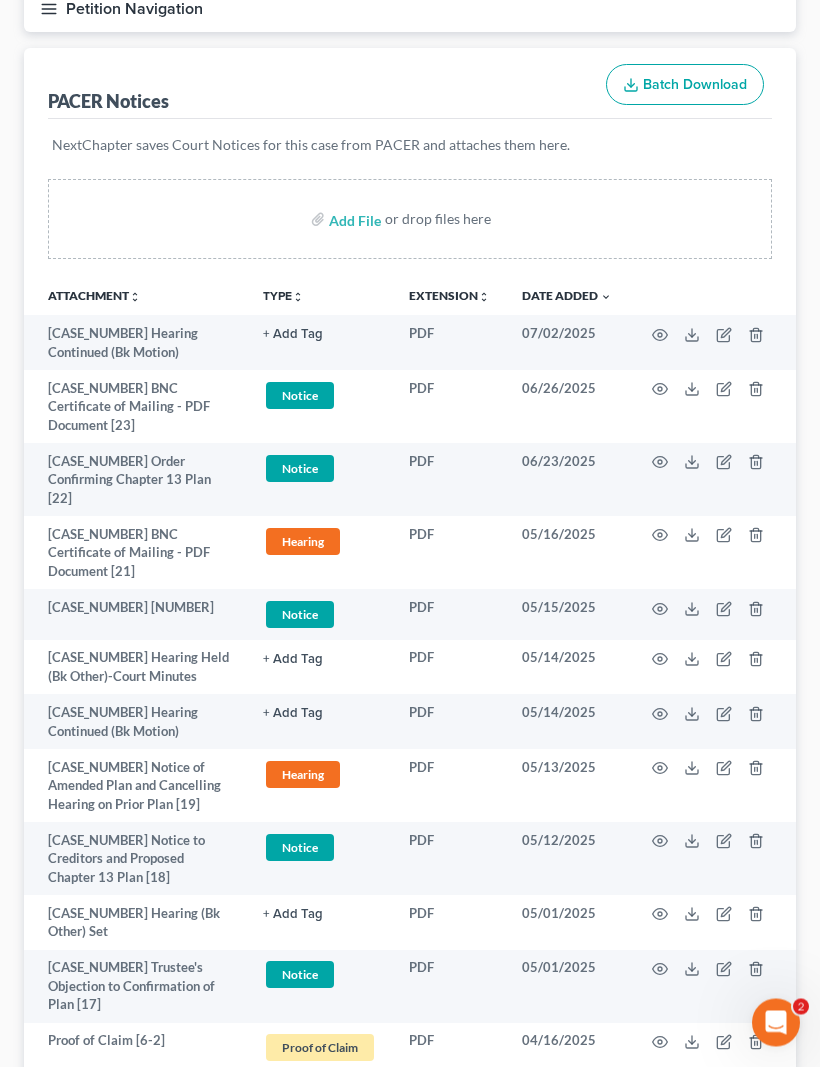 scroll, scrollTop: 254, scrollLeft: 0, axis: vertical 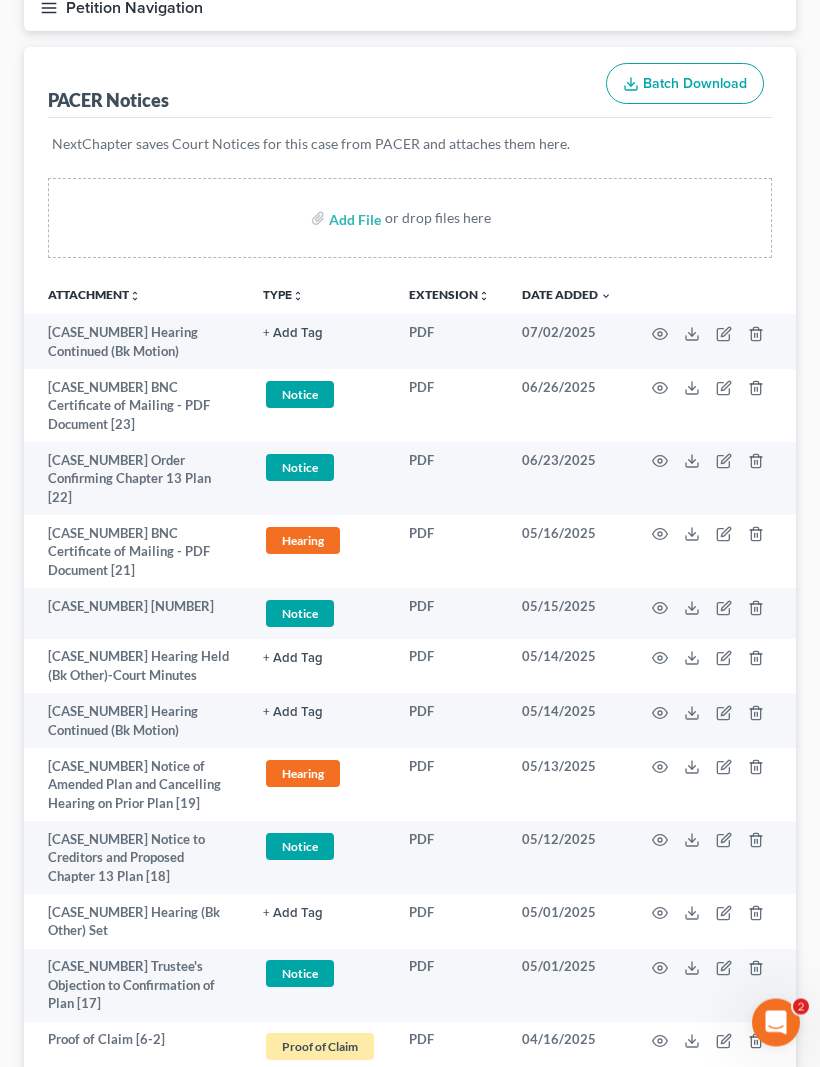 click 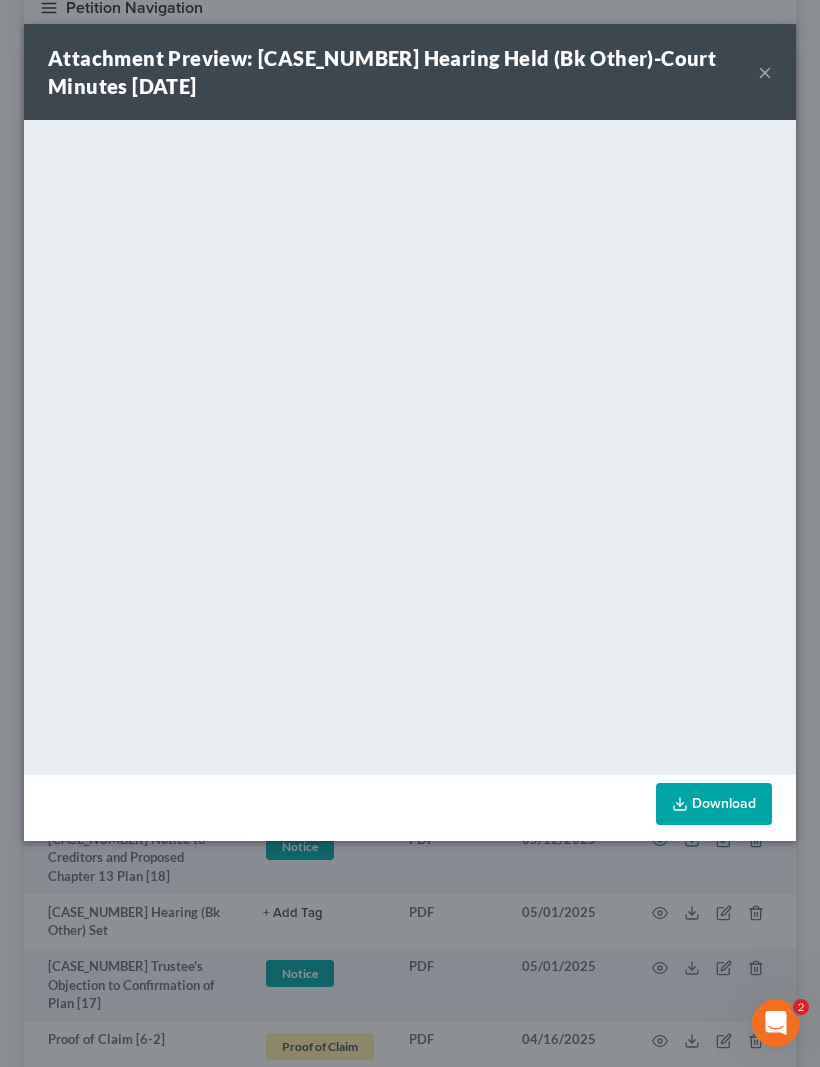 click on "Attachment Preview: 25-10055 Hearing Held (Bk Other)-Court Minutes 05/14/2025 ×
Download" at bounding box center [410, 533] 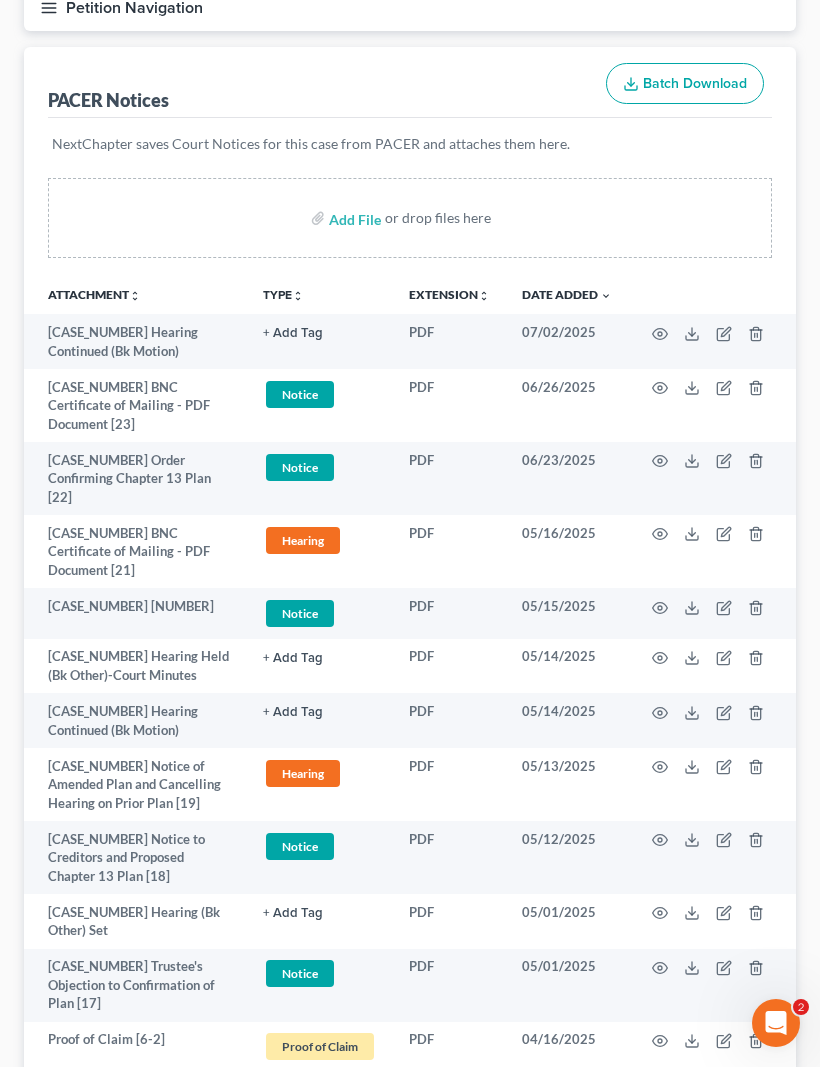click 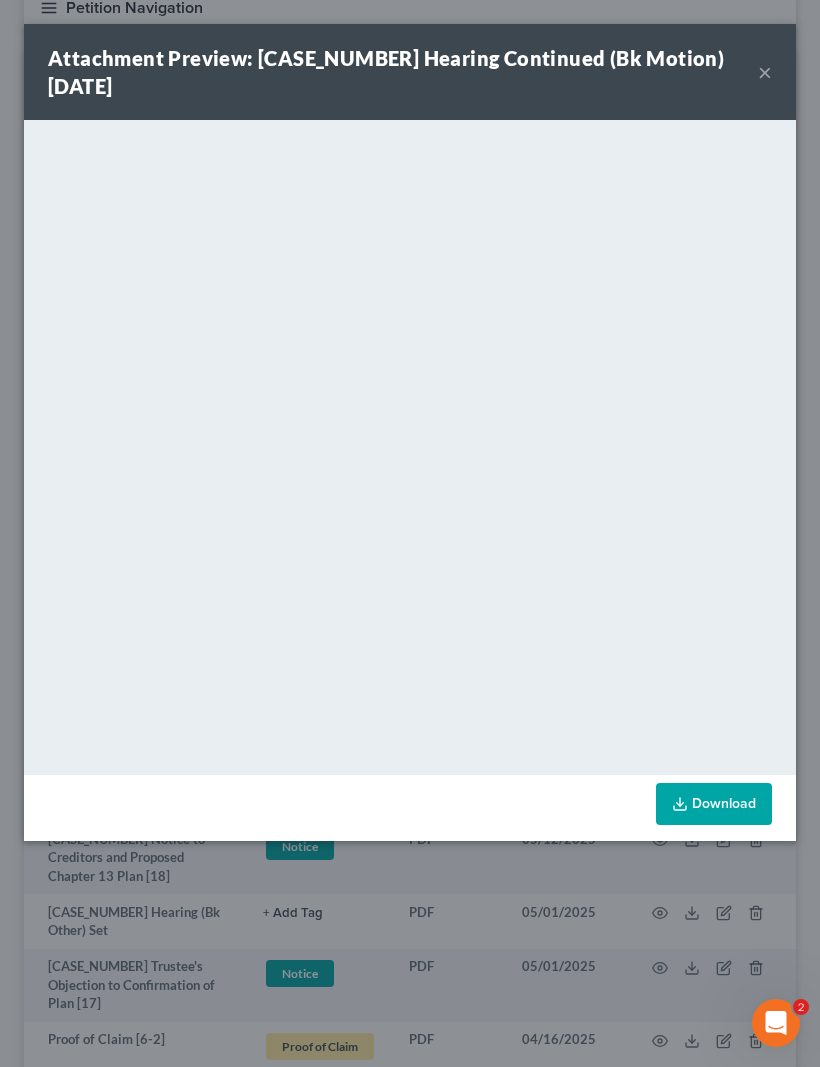 click on "×" at bounding box center (765, 72) 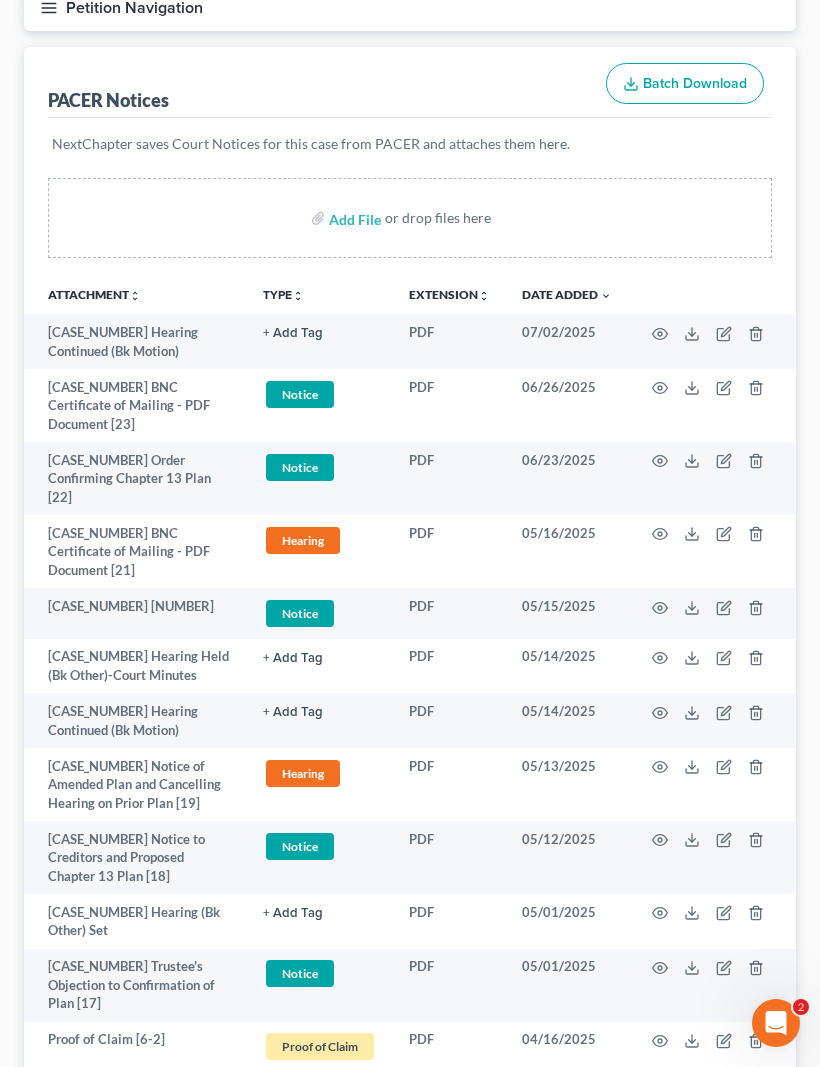 click 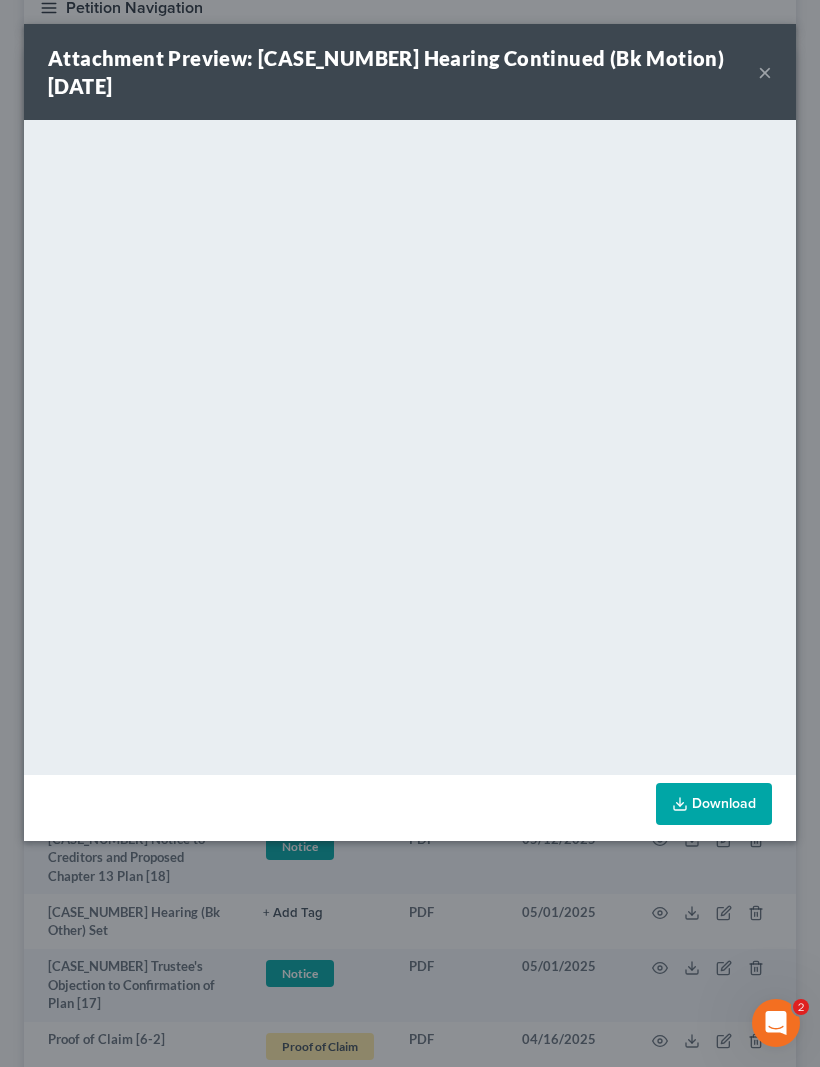 click on "×" at bounding box center [765, 72] 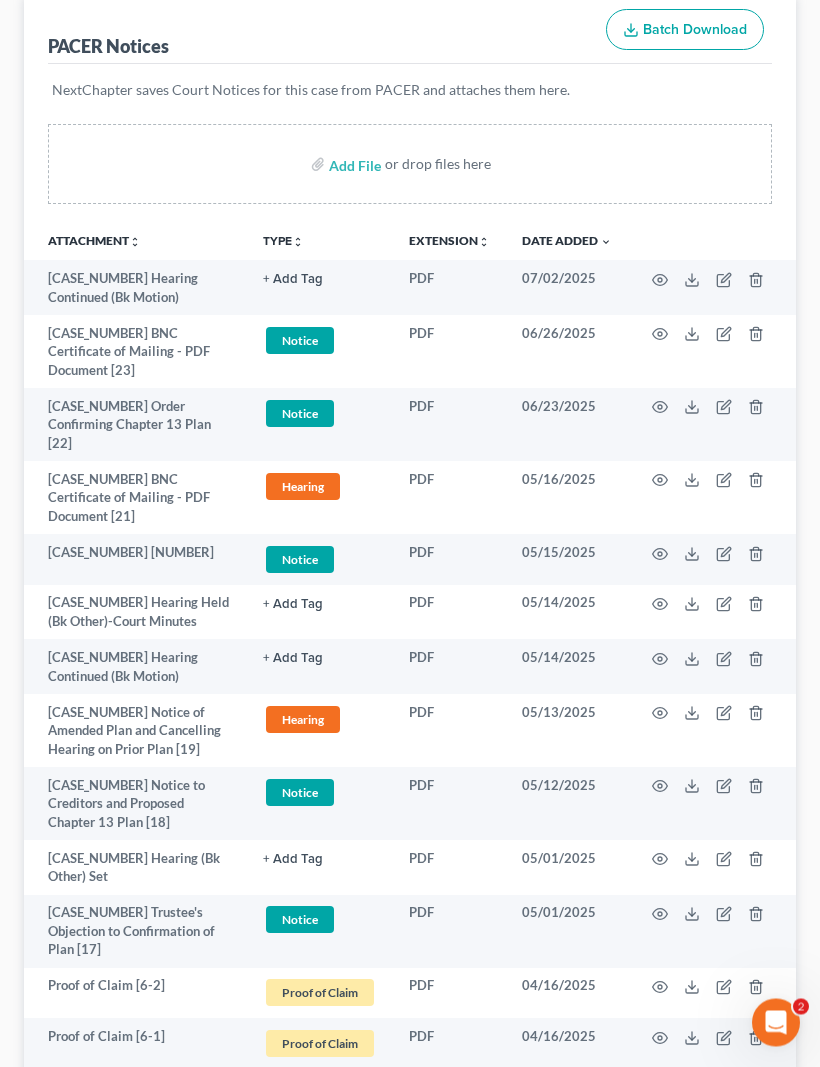 scroll, scrollTop: 314, scrollLeft: 0, axis: vertical 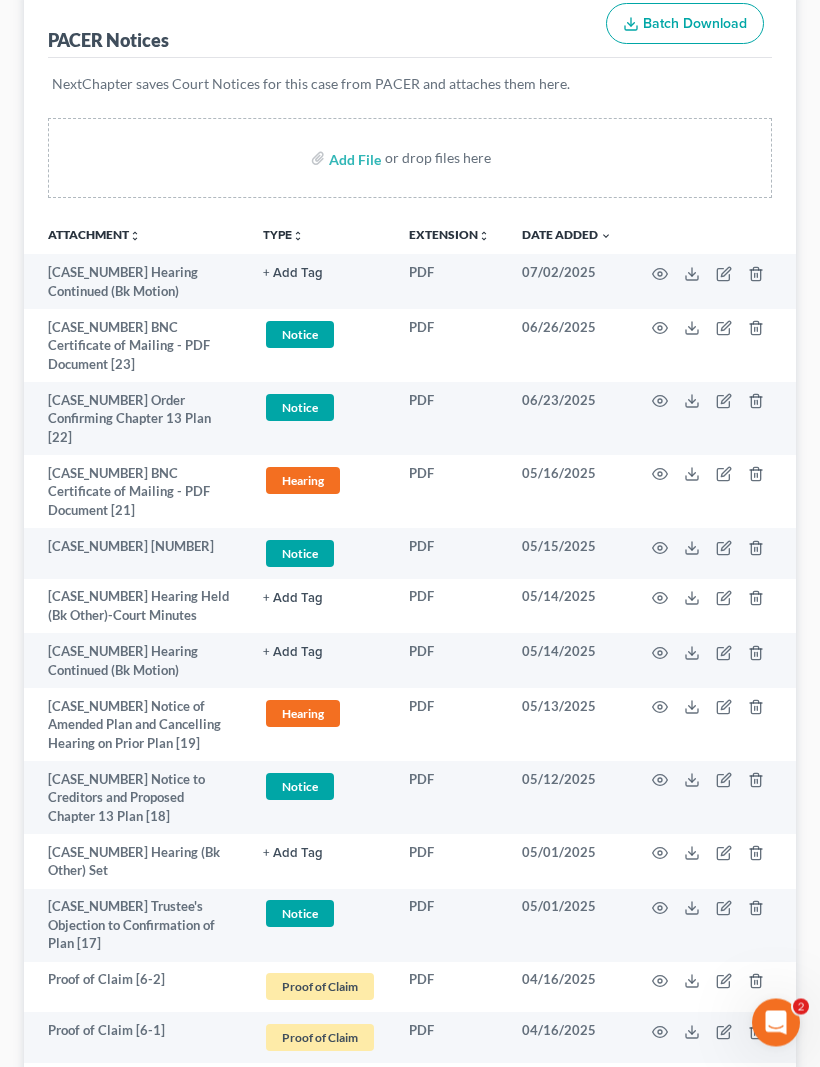 click on "25-10055 Hearing Continued (Bk Motion)" at bounding box center (135, 282) 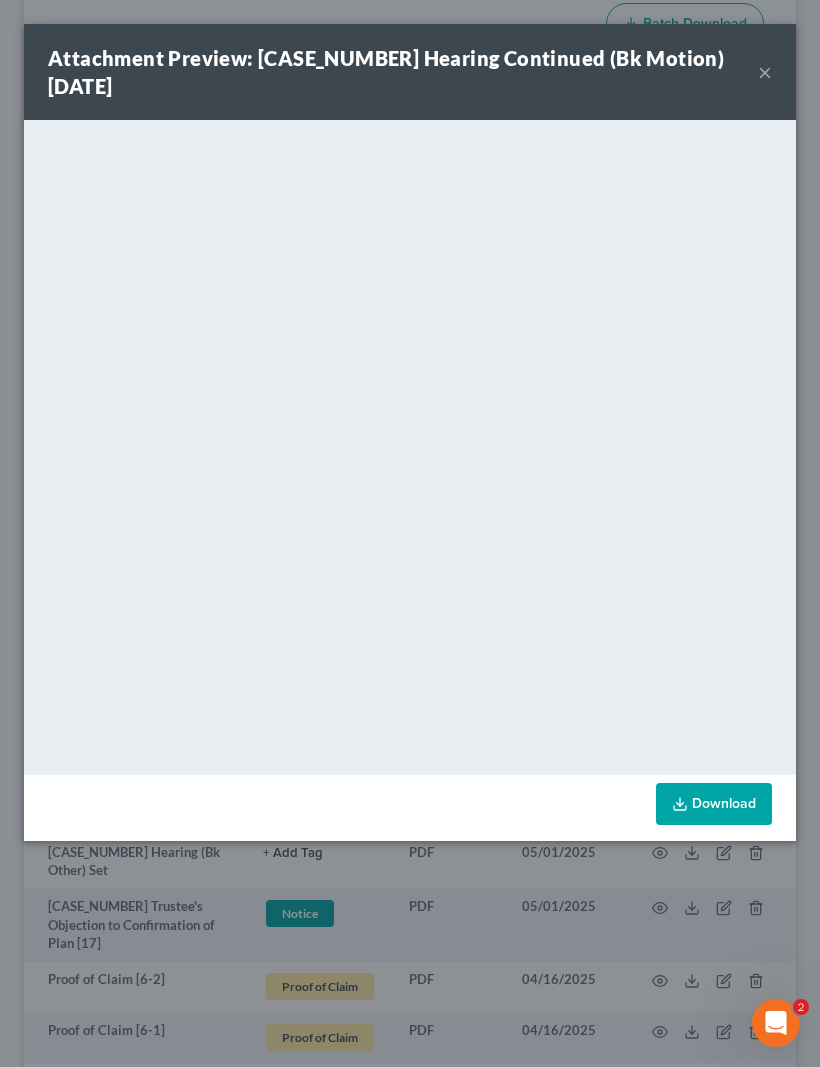 click on "×" at bounding box center [765, 72] 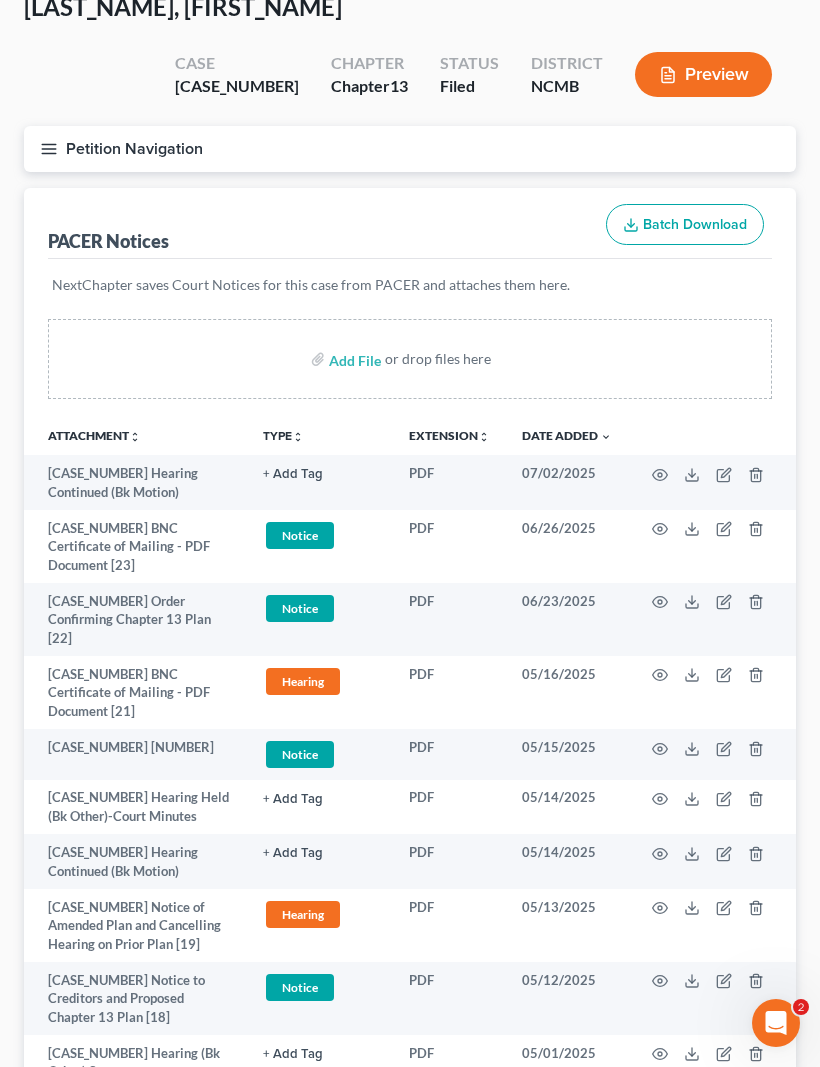 scroll, scrollTop: 113, scrollLeft: 0, axis: vertical 